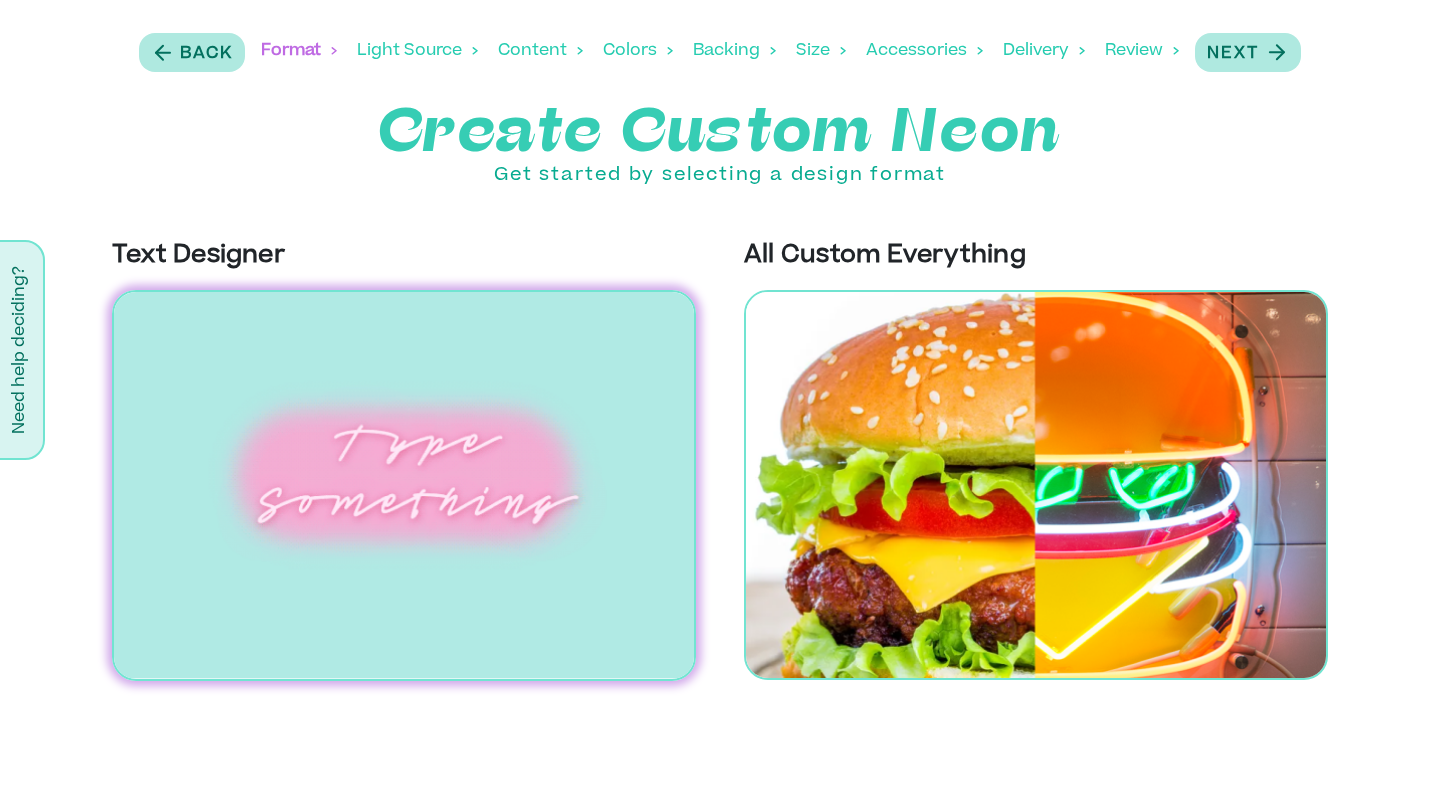 scroll, scrollTop: 0, scrollLeft: 0, axis: both 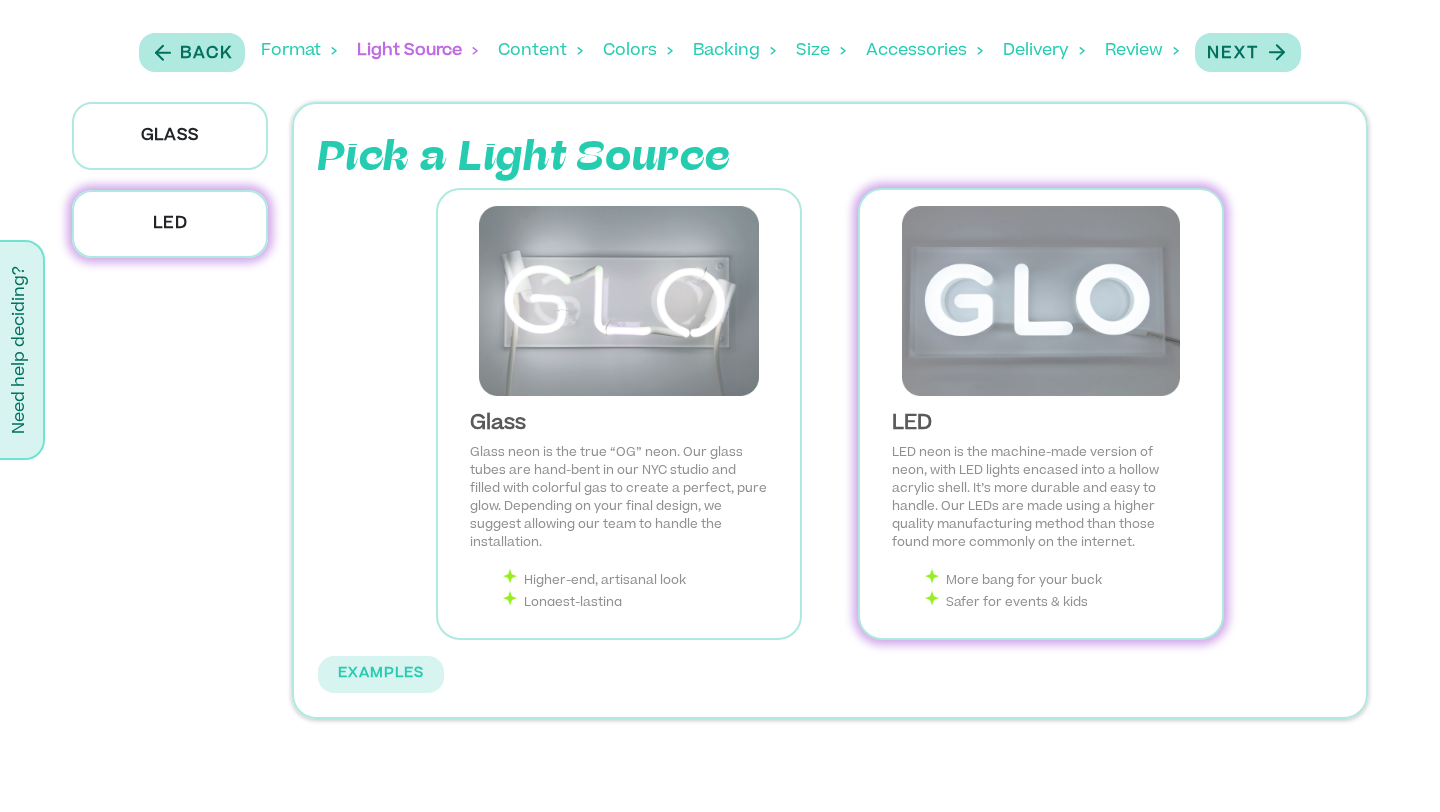 click at bounding box center [1041, 301] 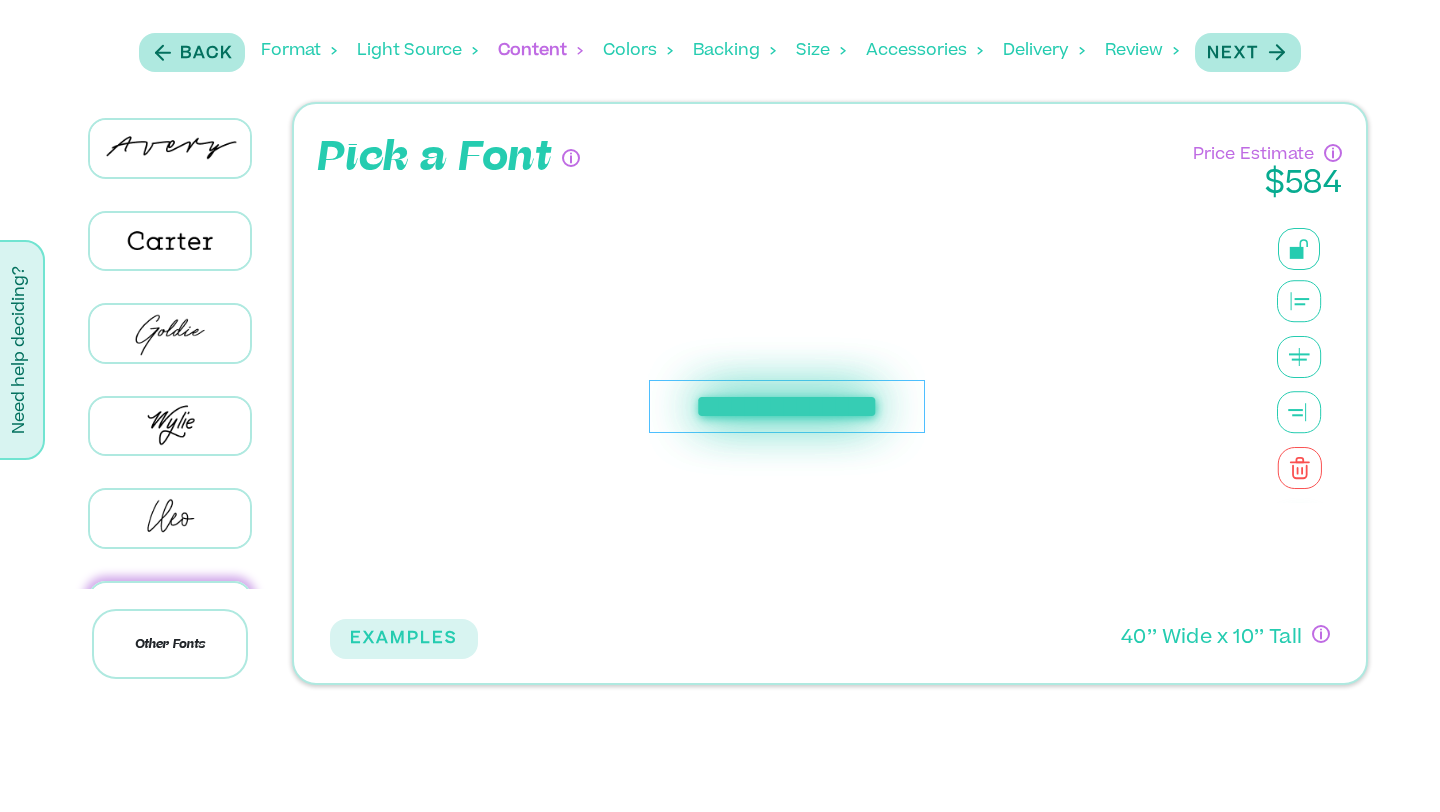 click on "**********" at bounding box center [787, 406] 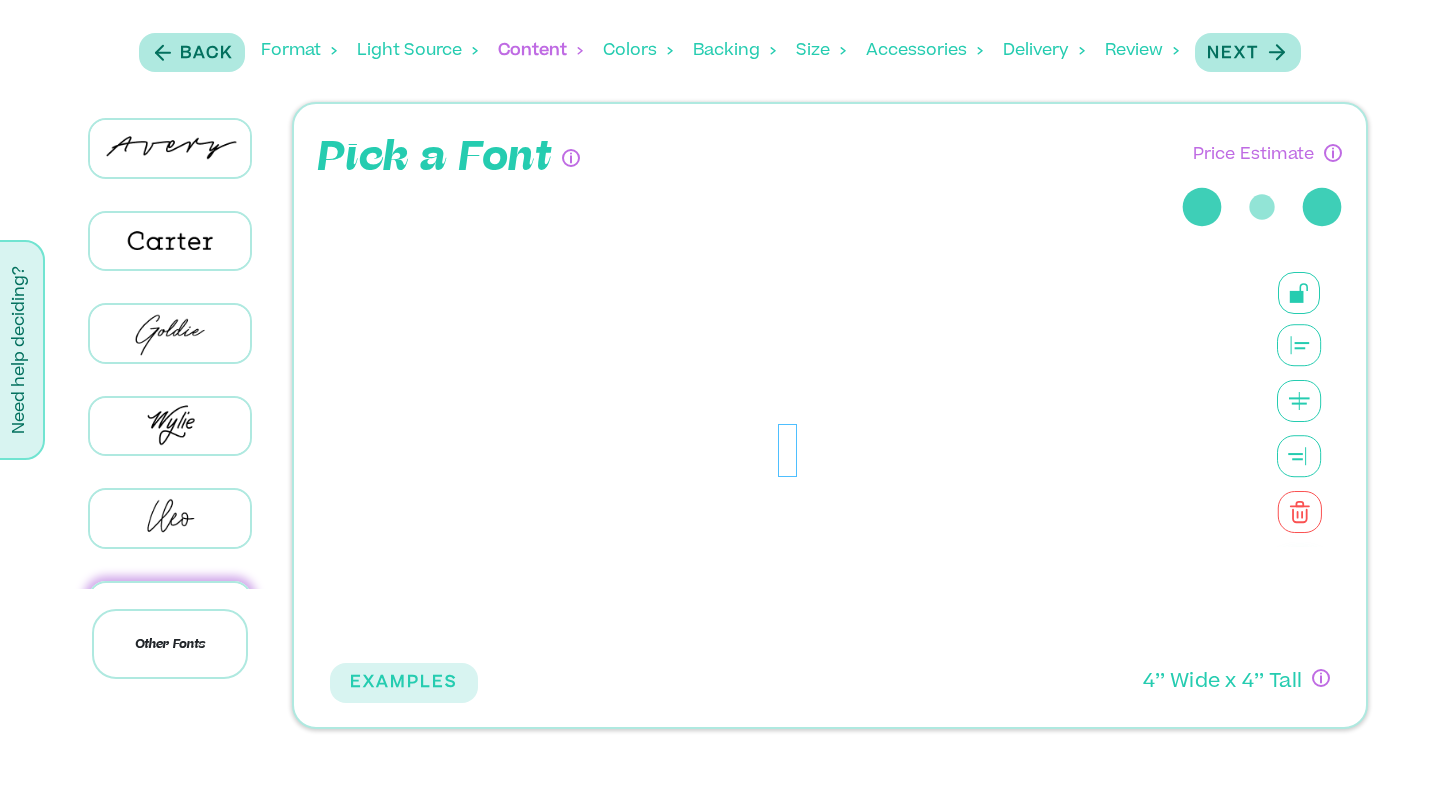 type 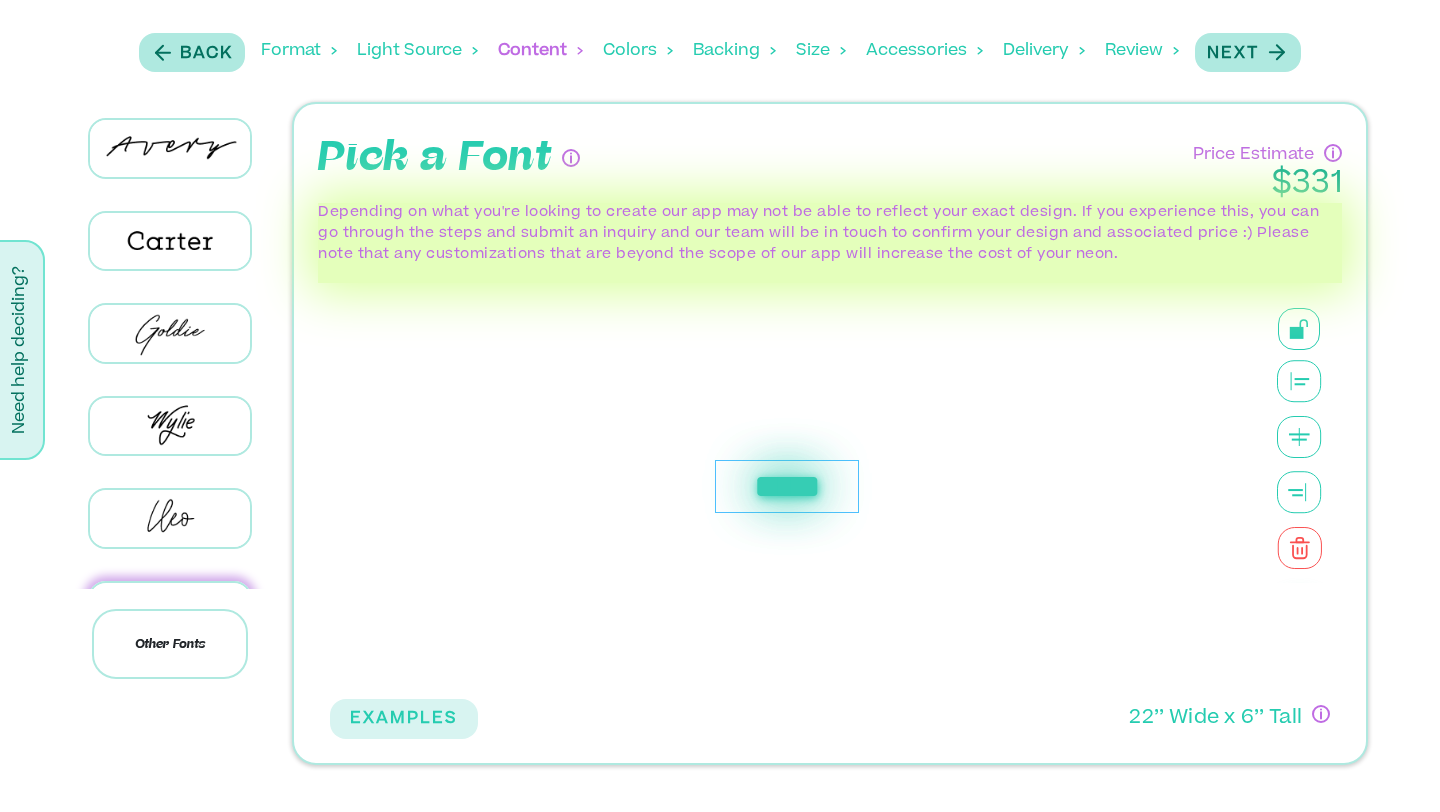 click on "*****" at bounding box center [787, 486] 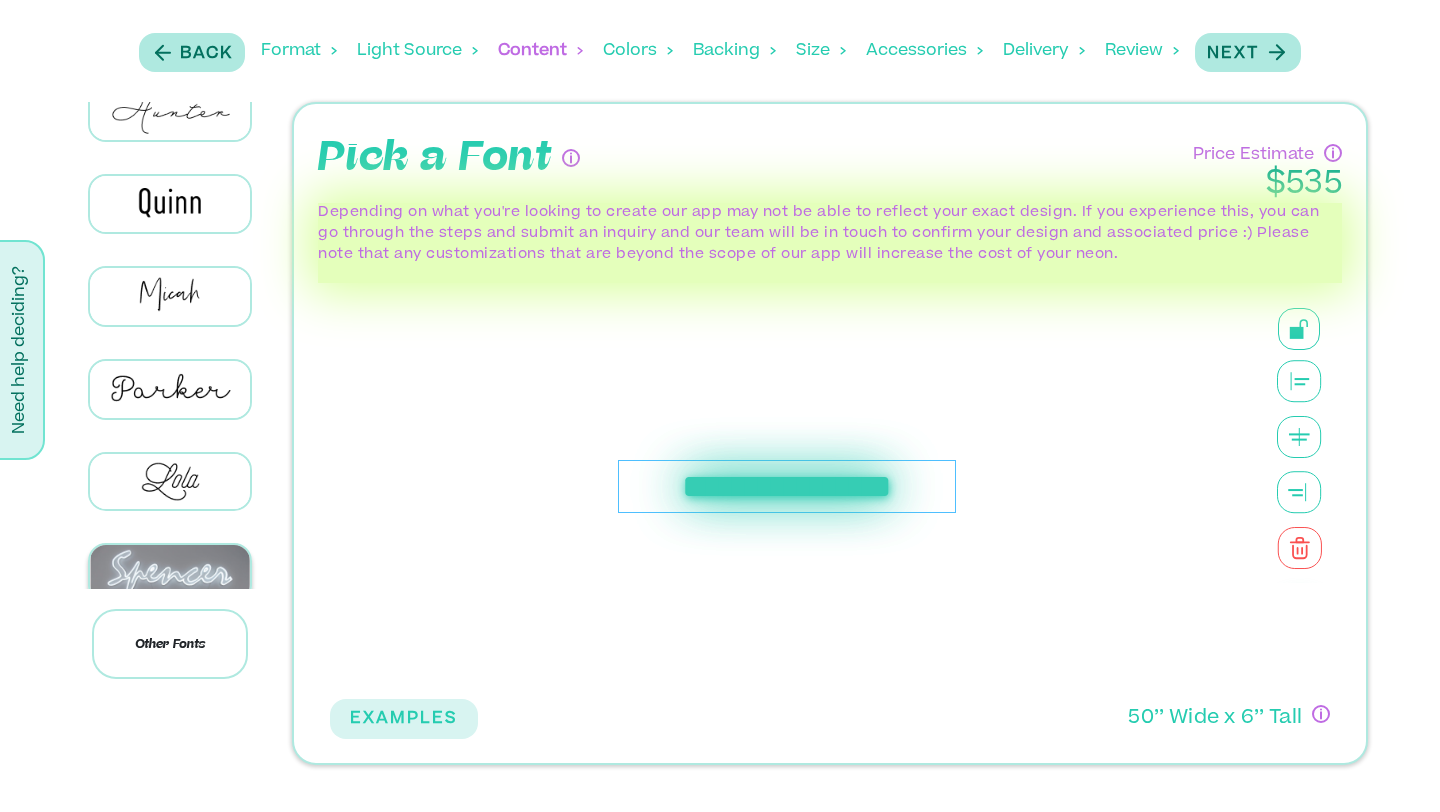 click at bounding box center [170, 573] 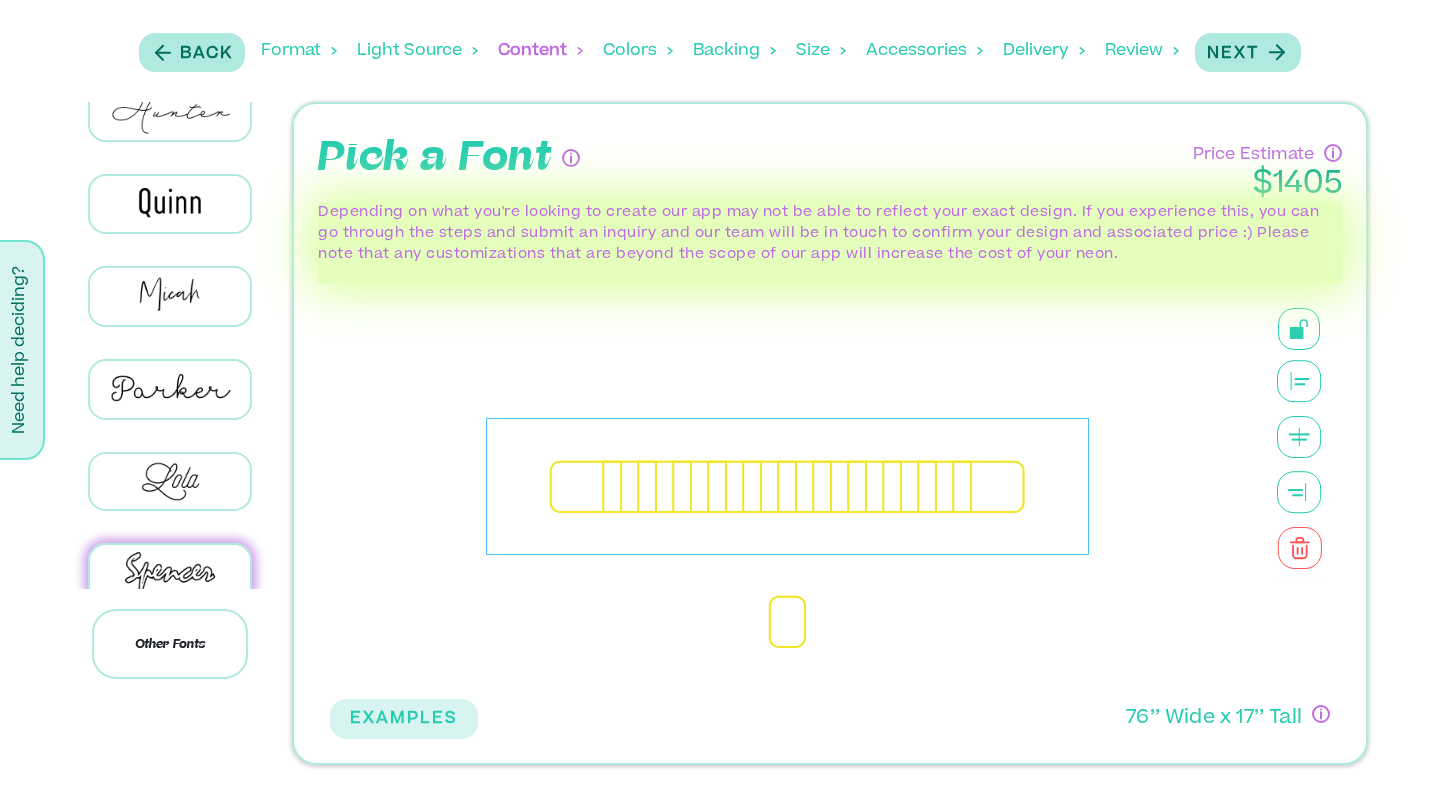 scroll, scrollTop: 1054, scrollLeft: 0, axis: vertical 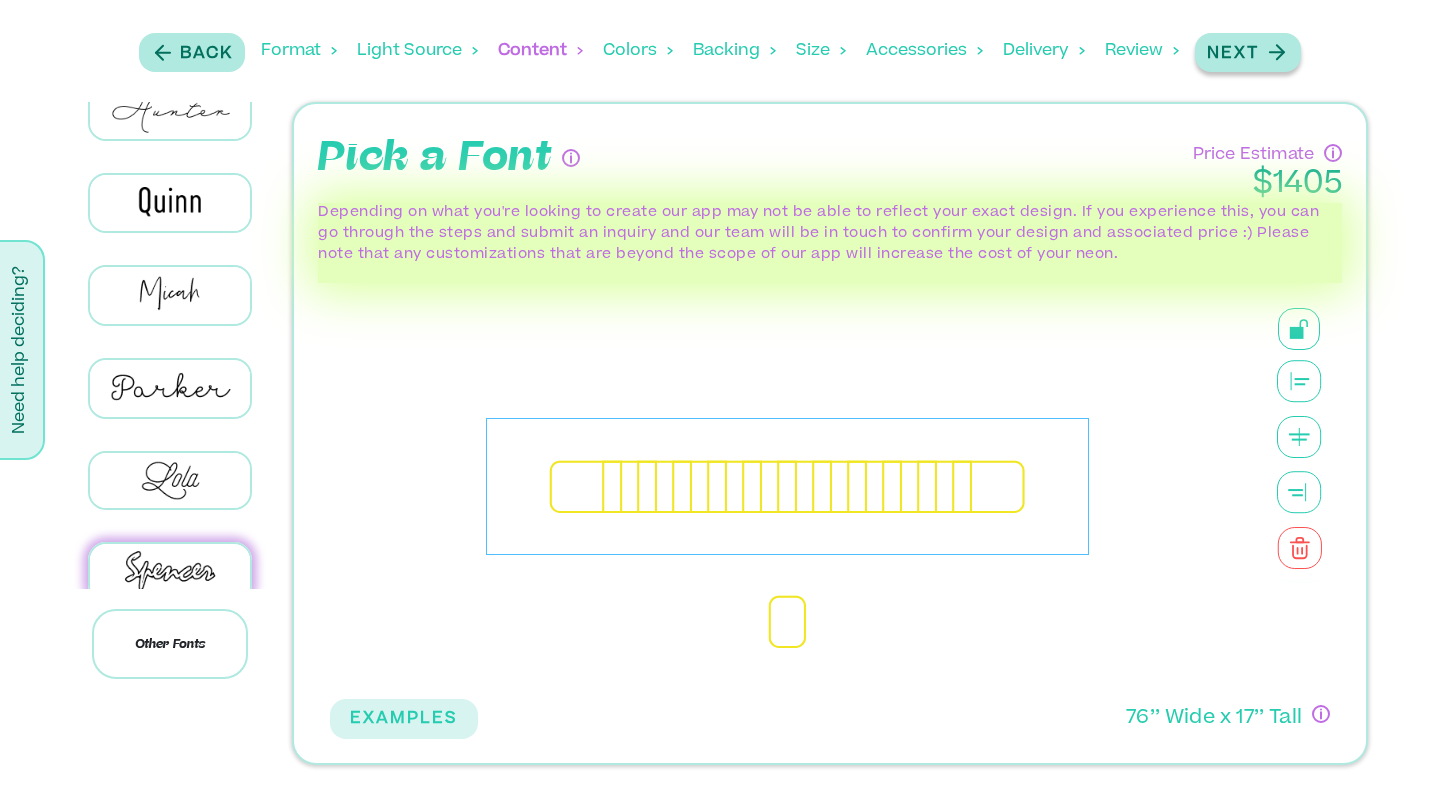 click 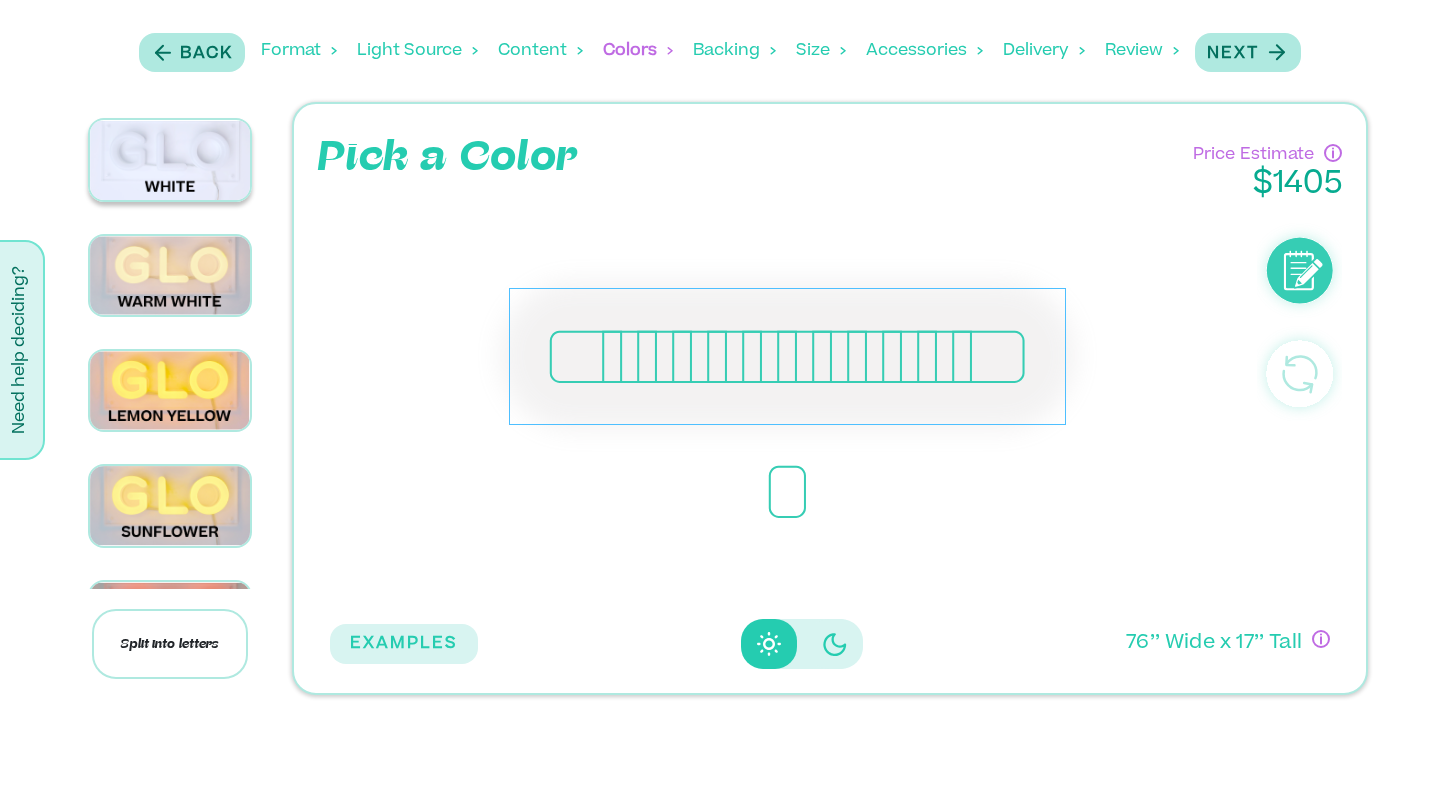 click at bounding box center [170, 160] 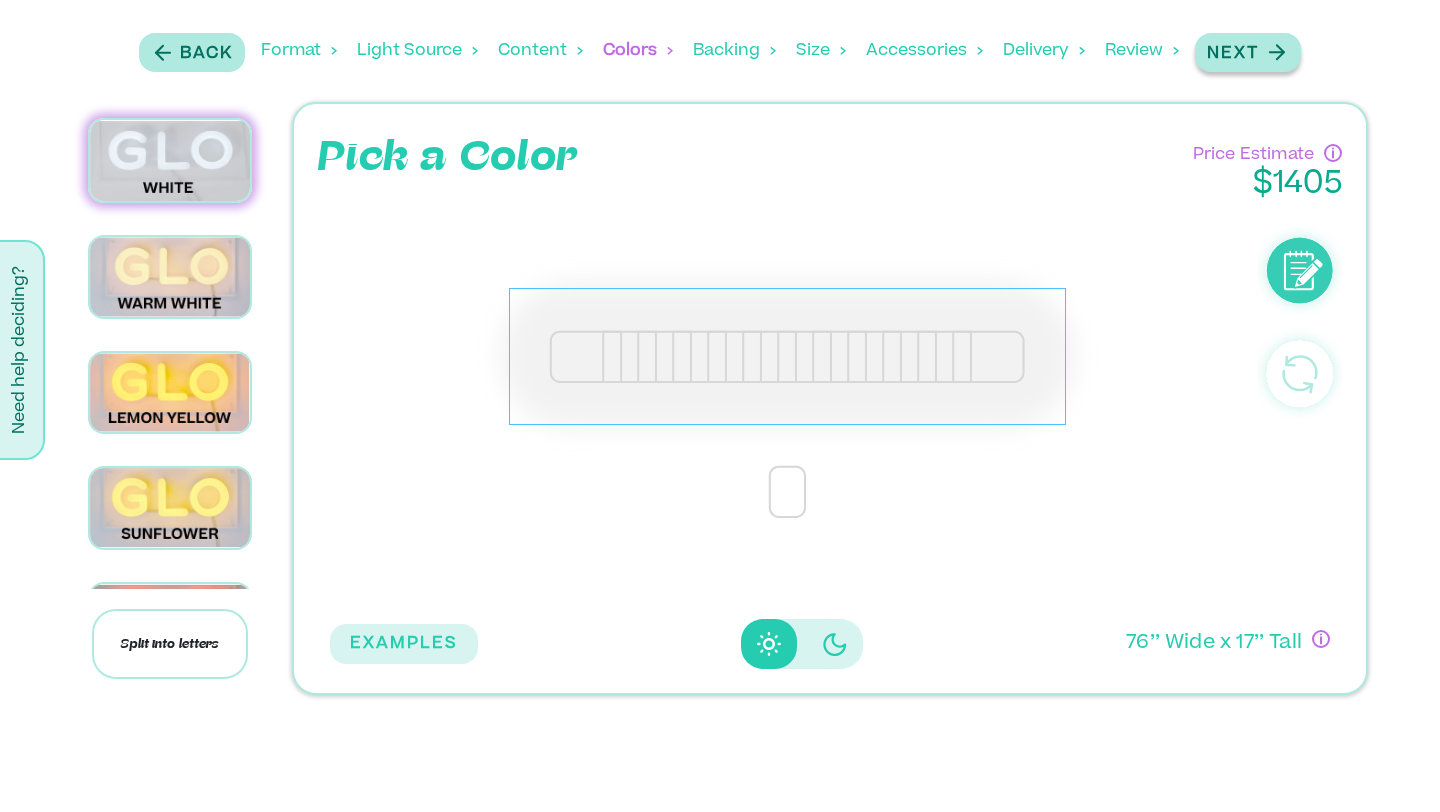 click on "Next" at bounding box center [1233, 54] 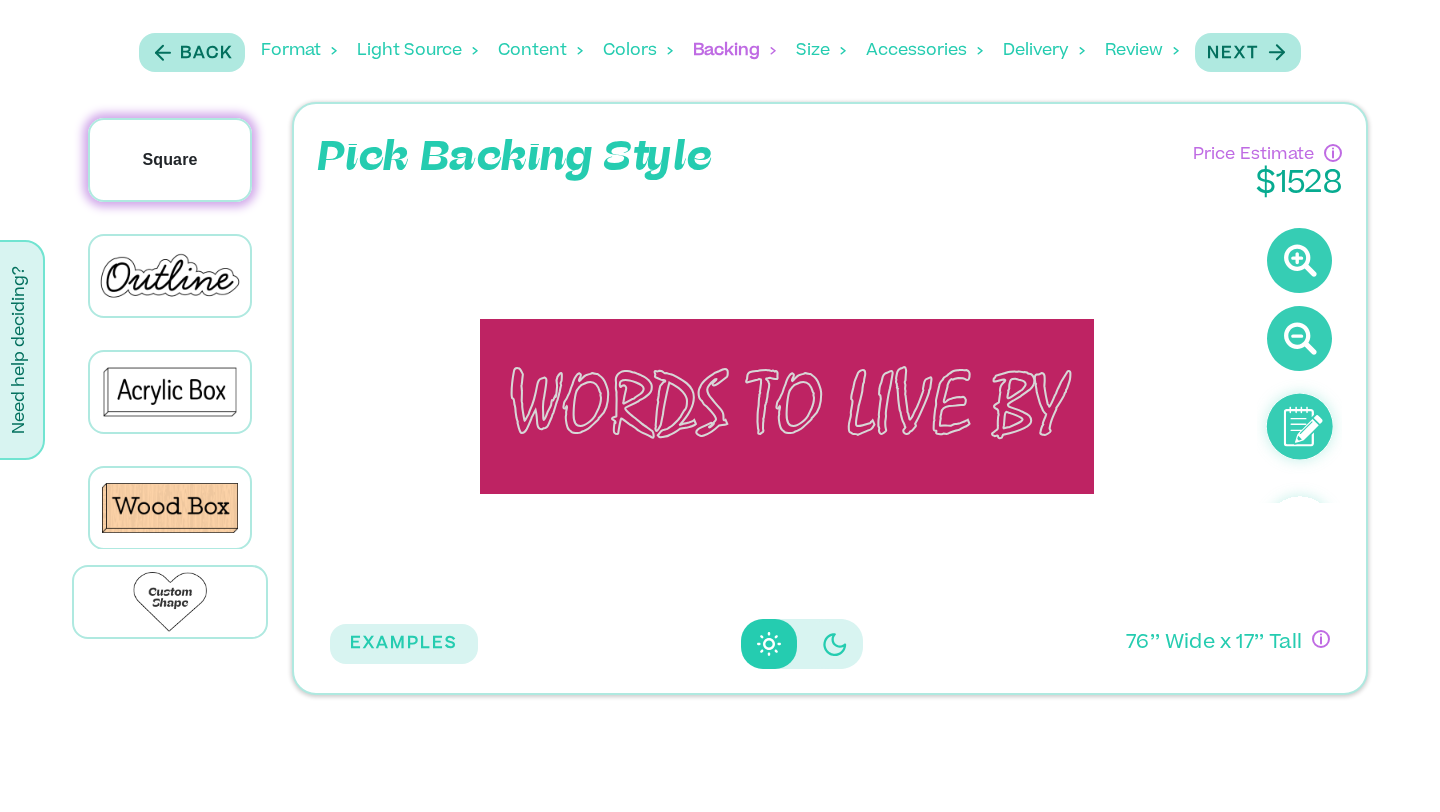 click on "Square" at bounding box center [169, 160] 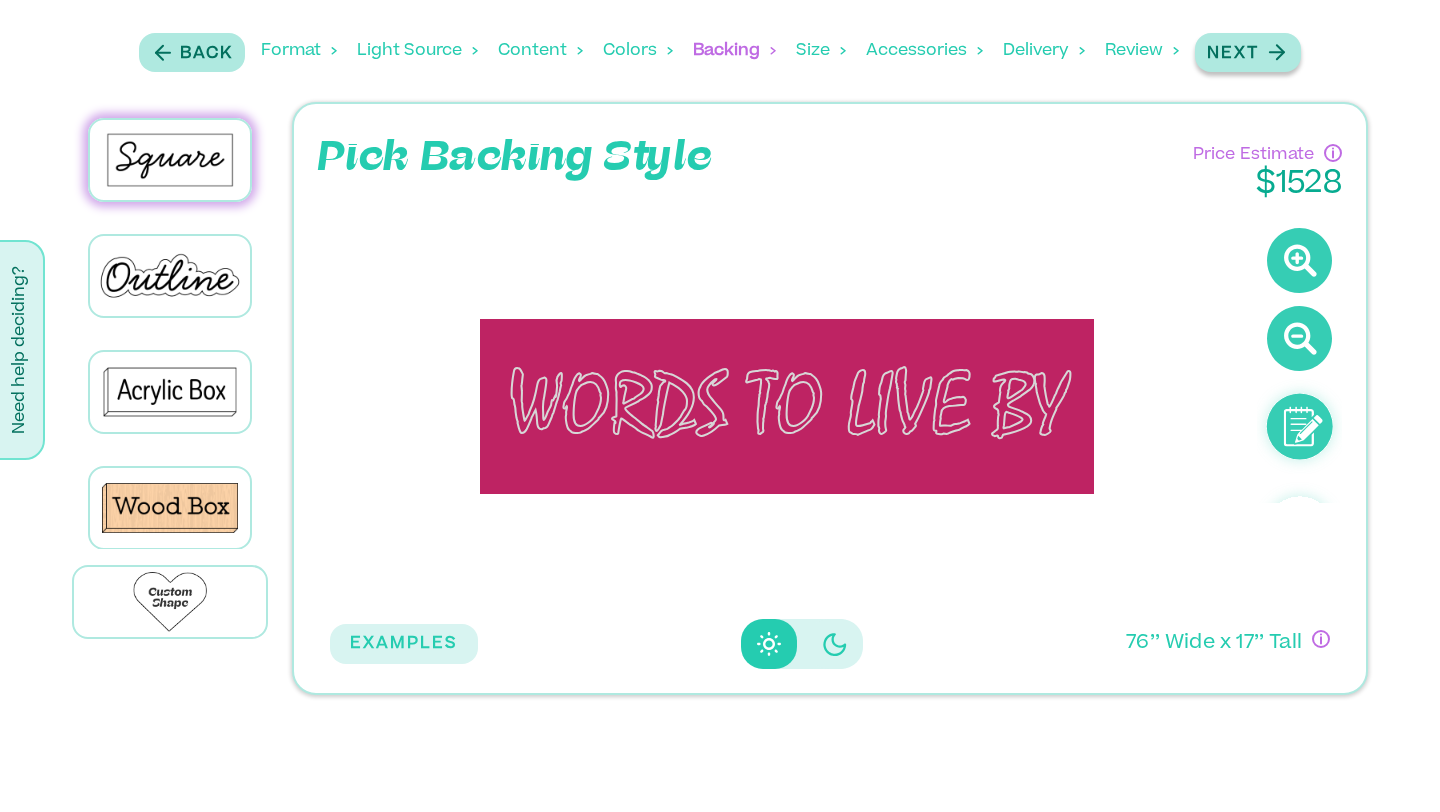 click 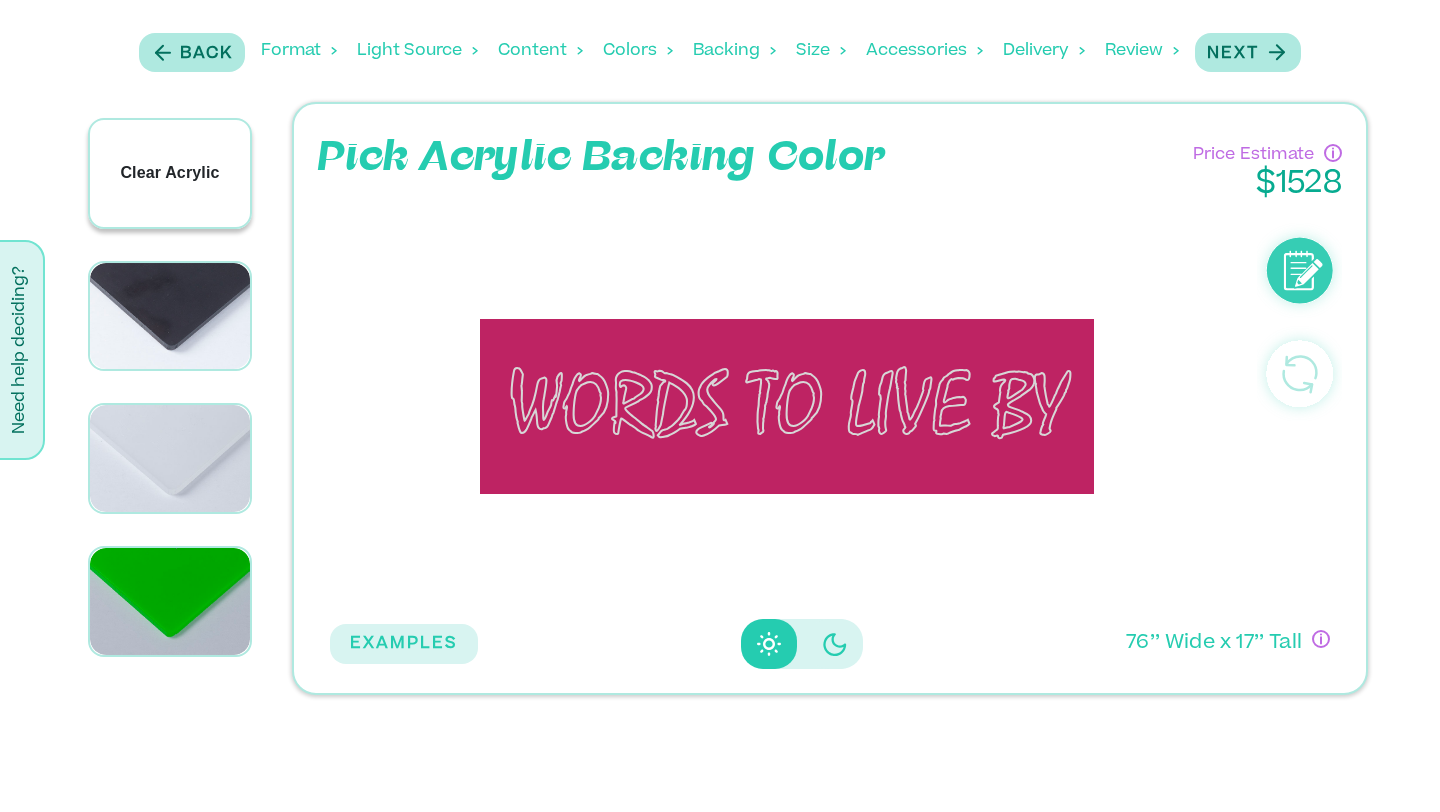 click on "Clear Acrylic" at bounding box center [170, 173] 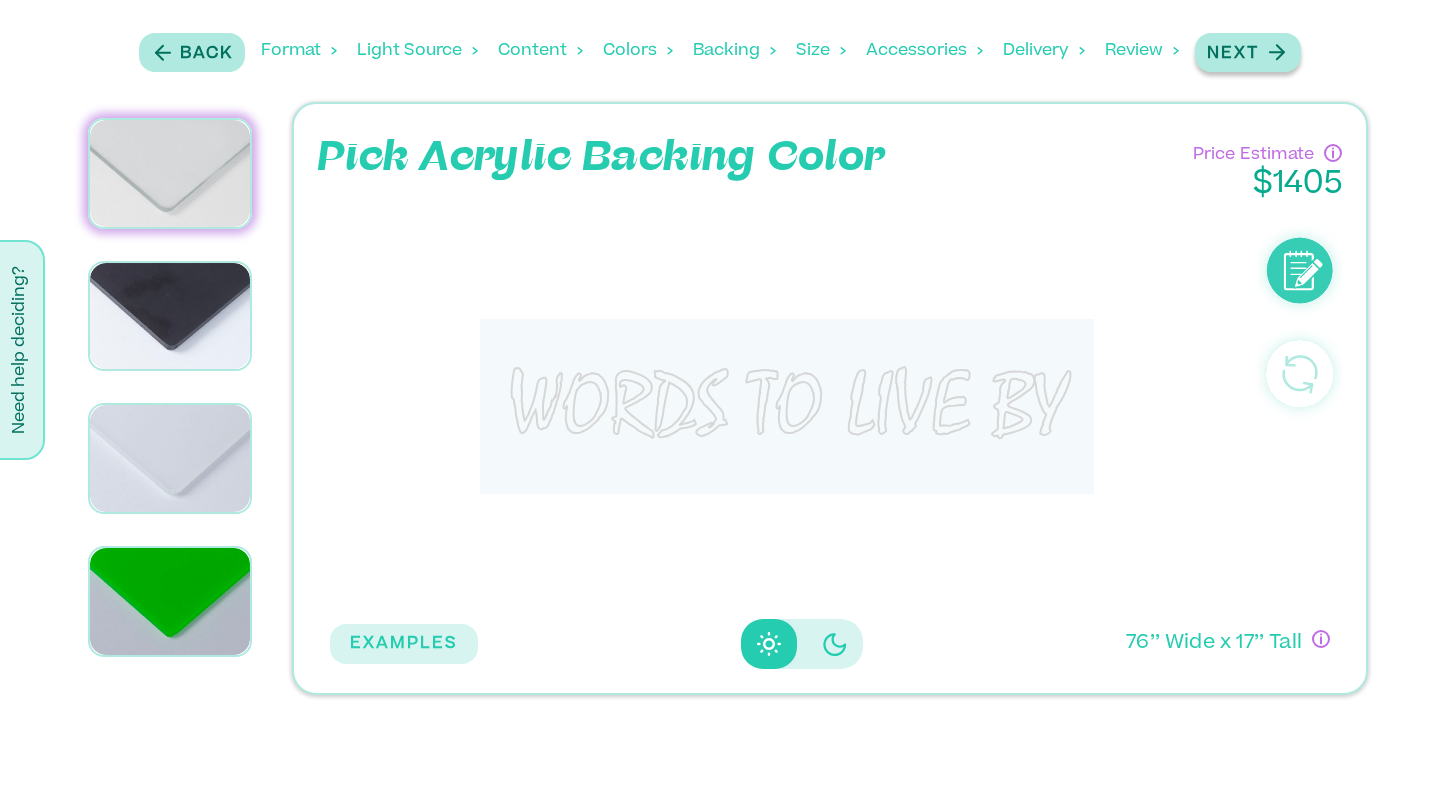 click on "Next" at bounding box center [1248, 52] 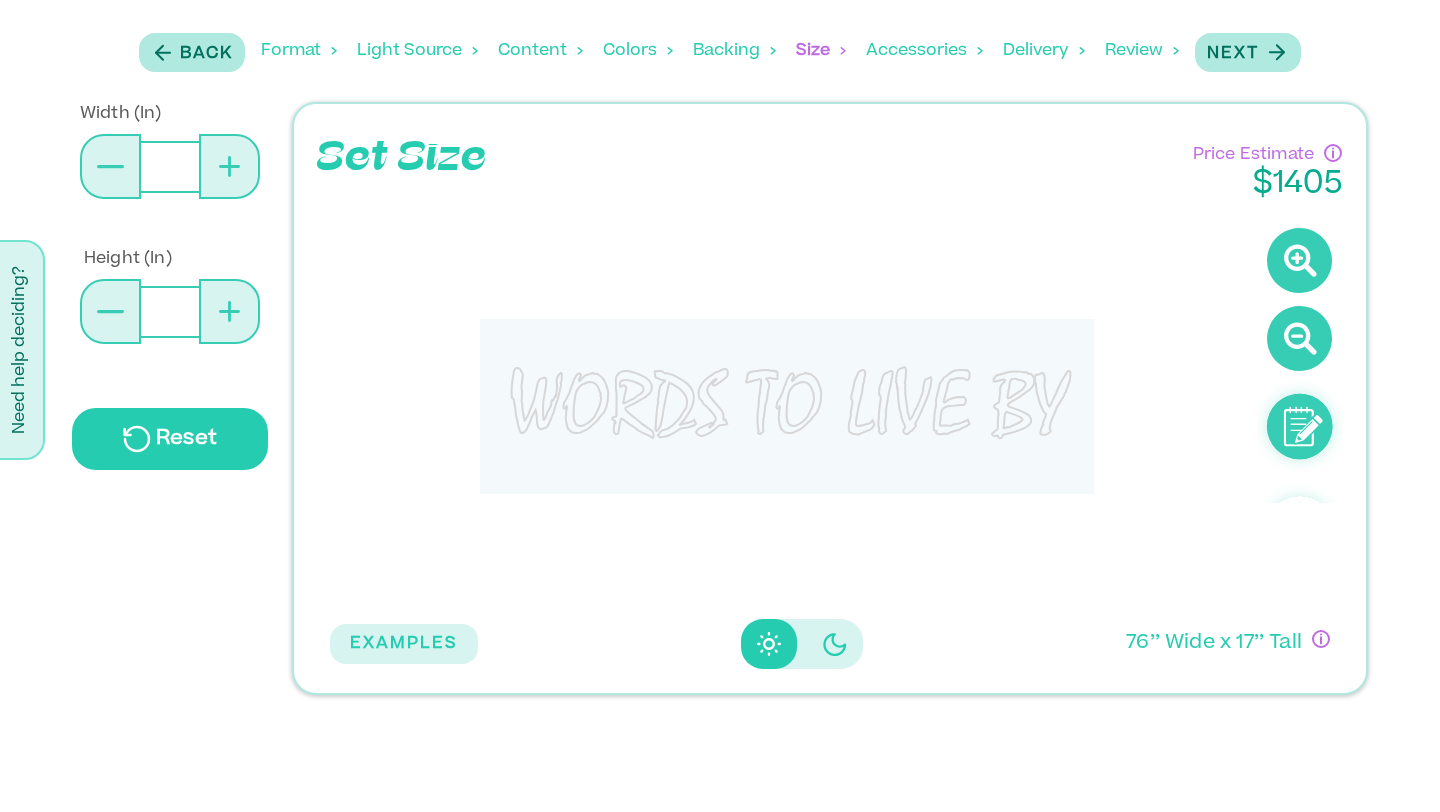 click 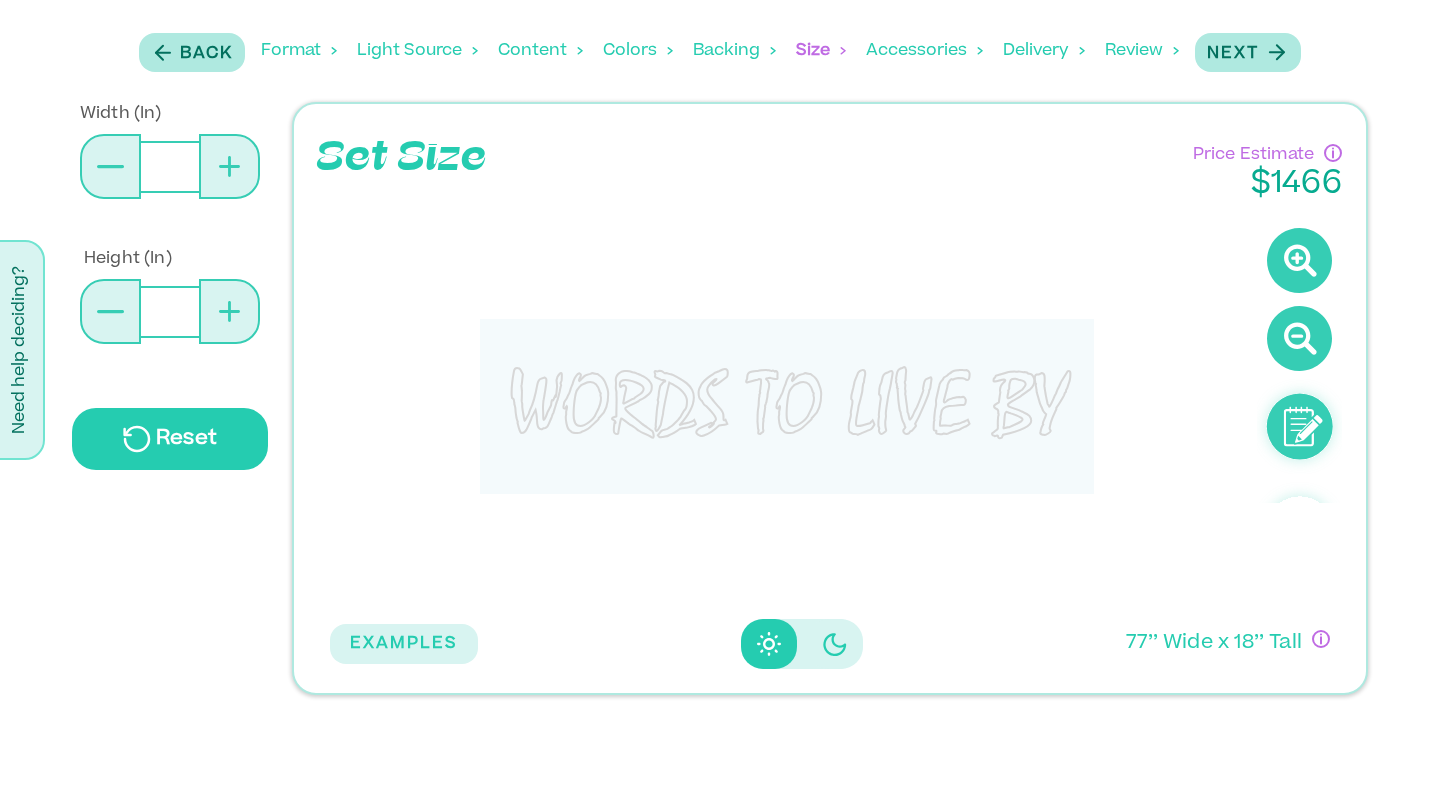 click 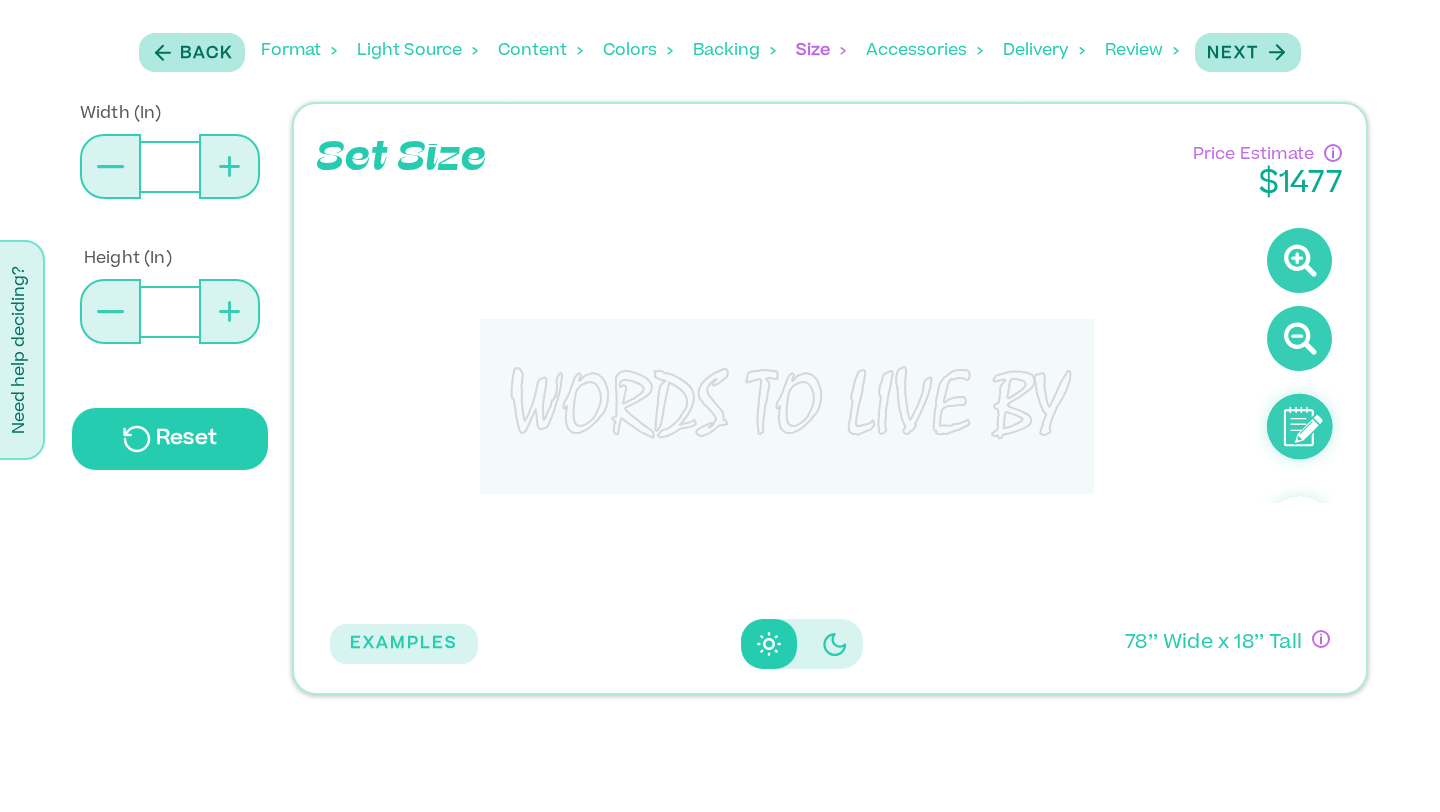click 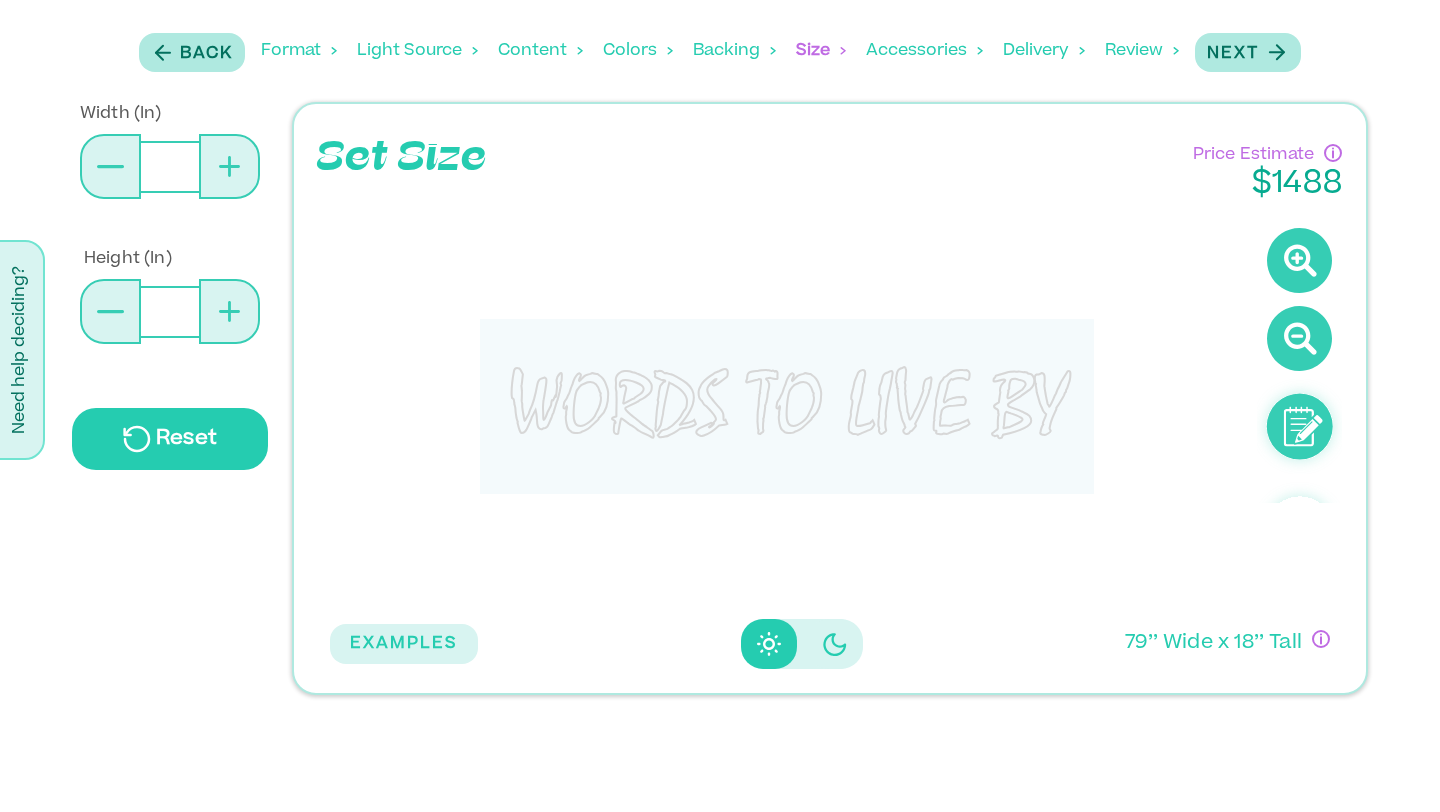 click 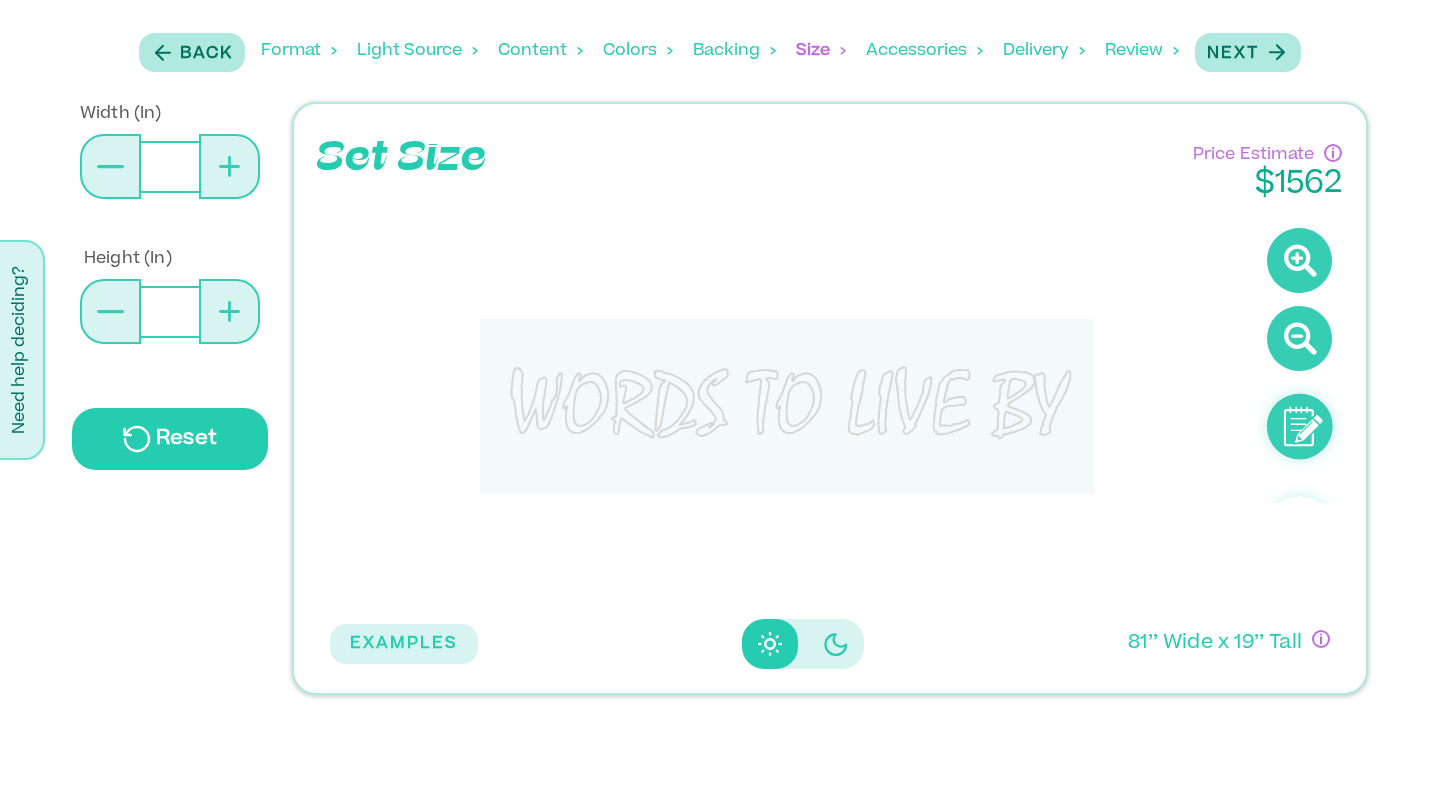 click 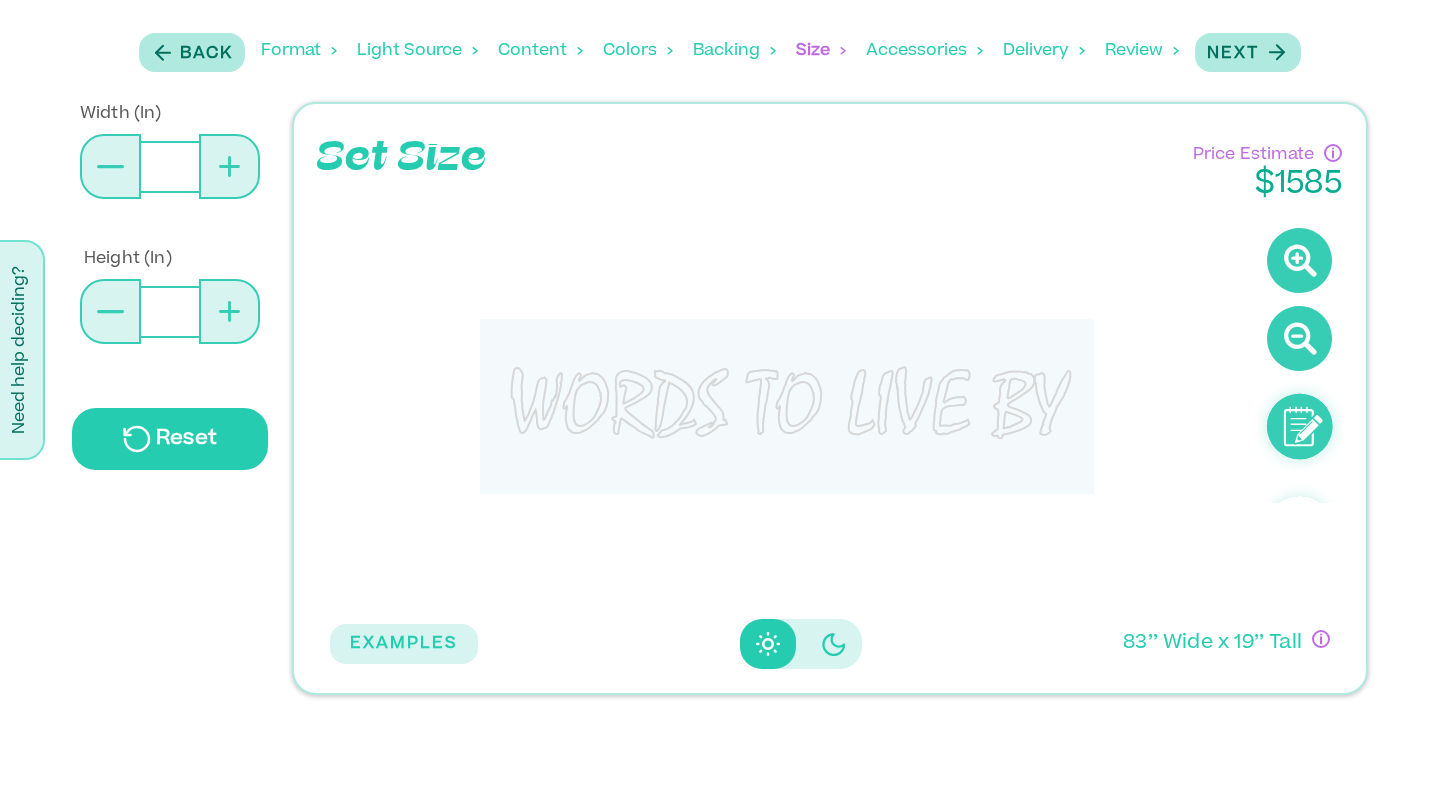 click 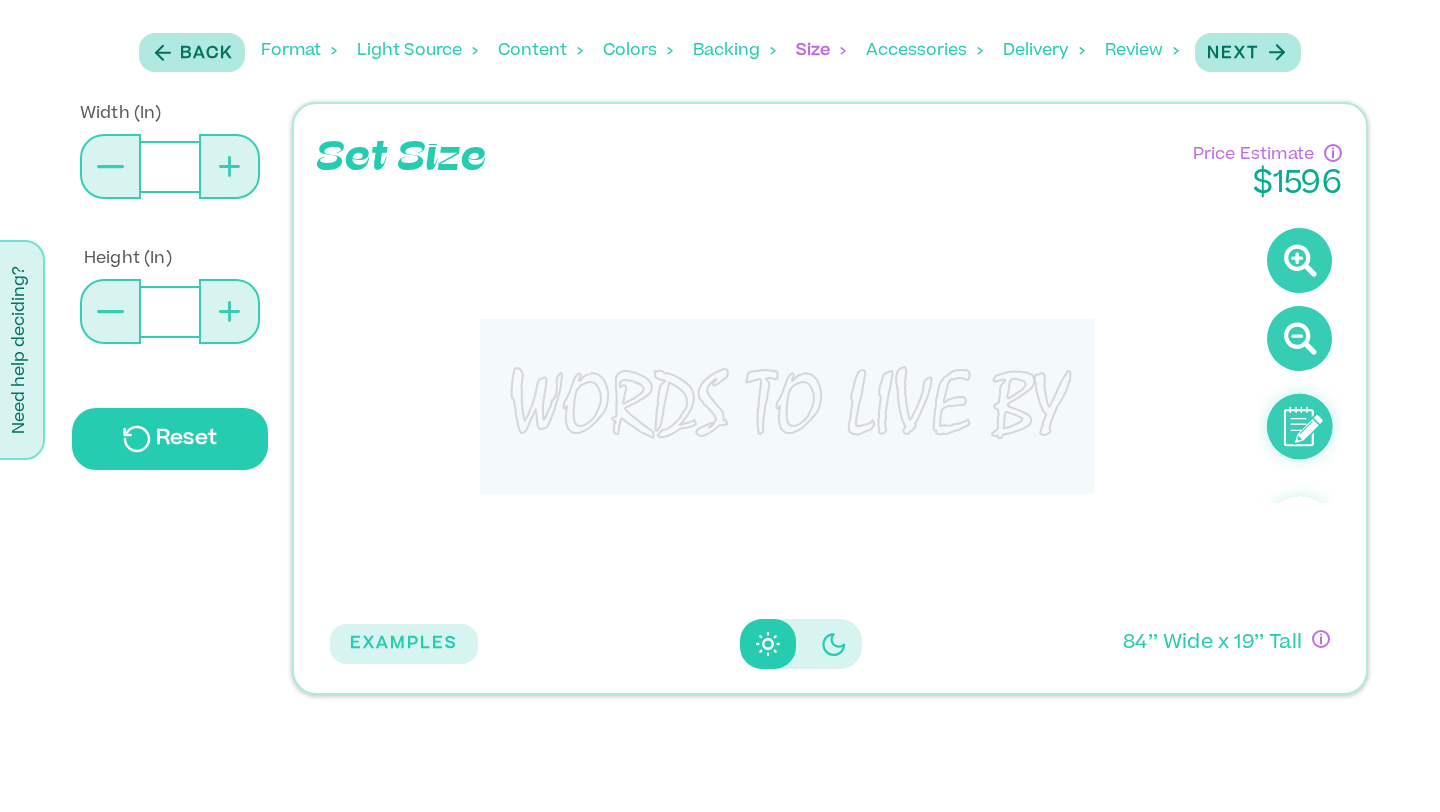 click 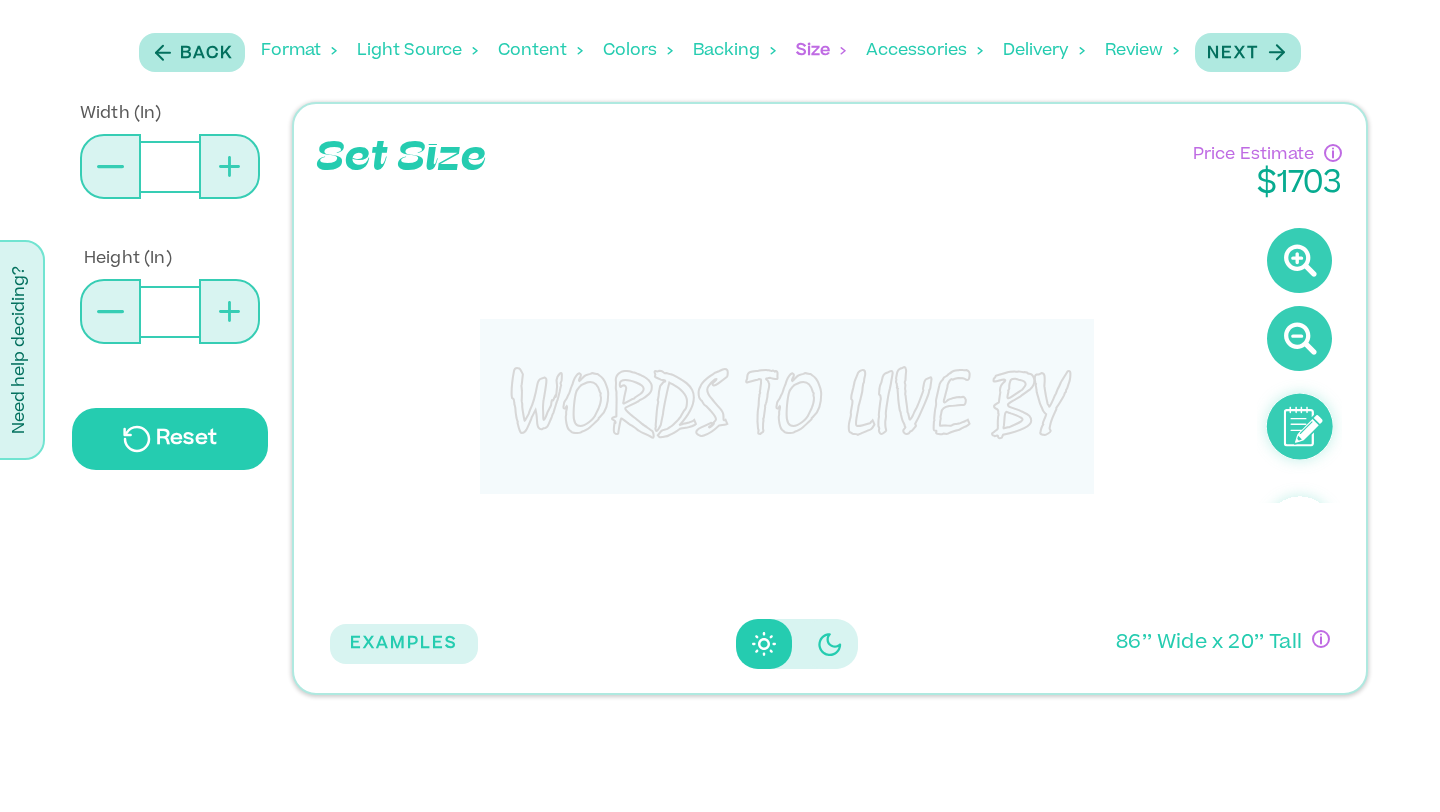 click 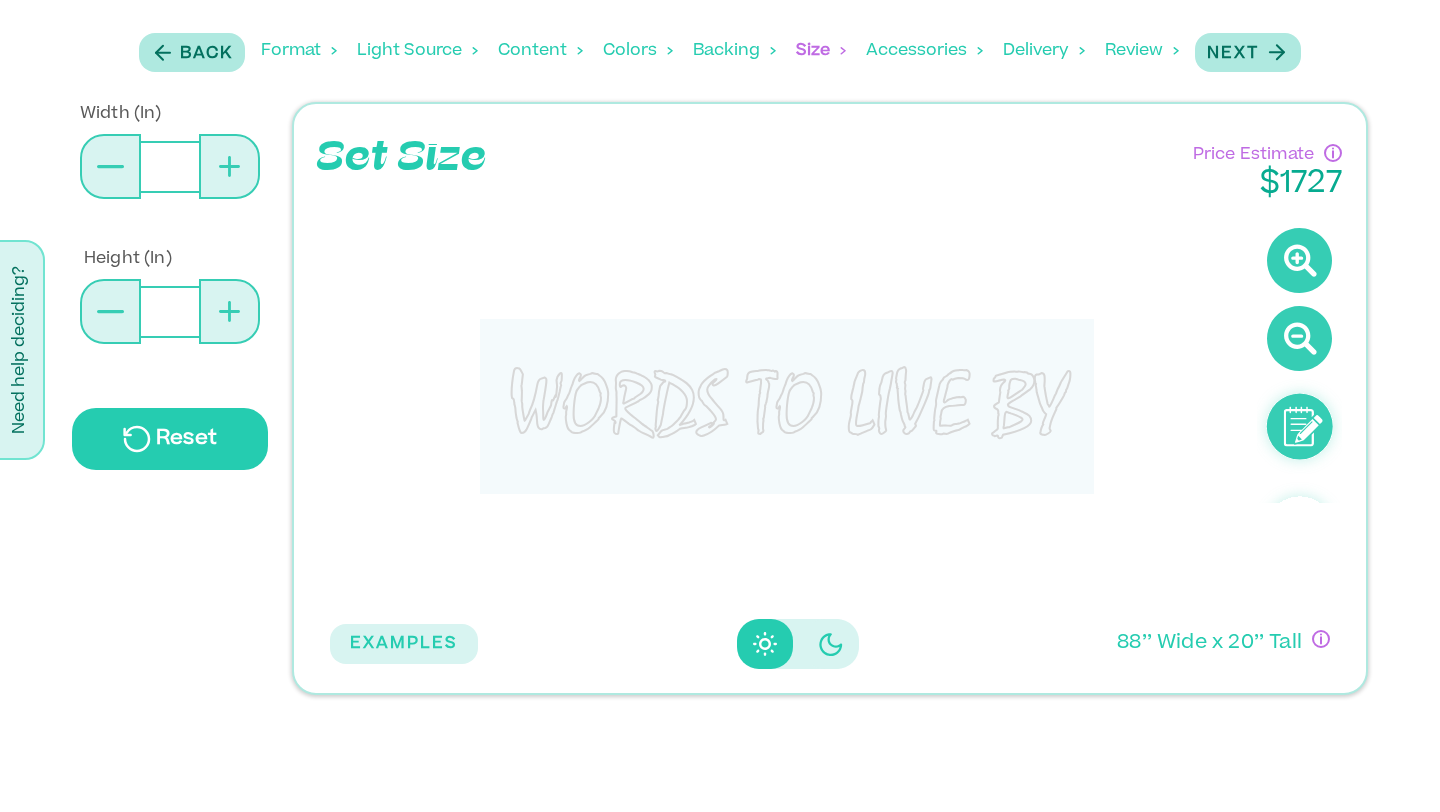 click 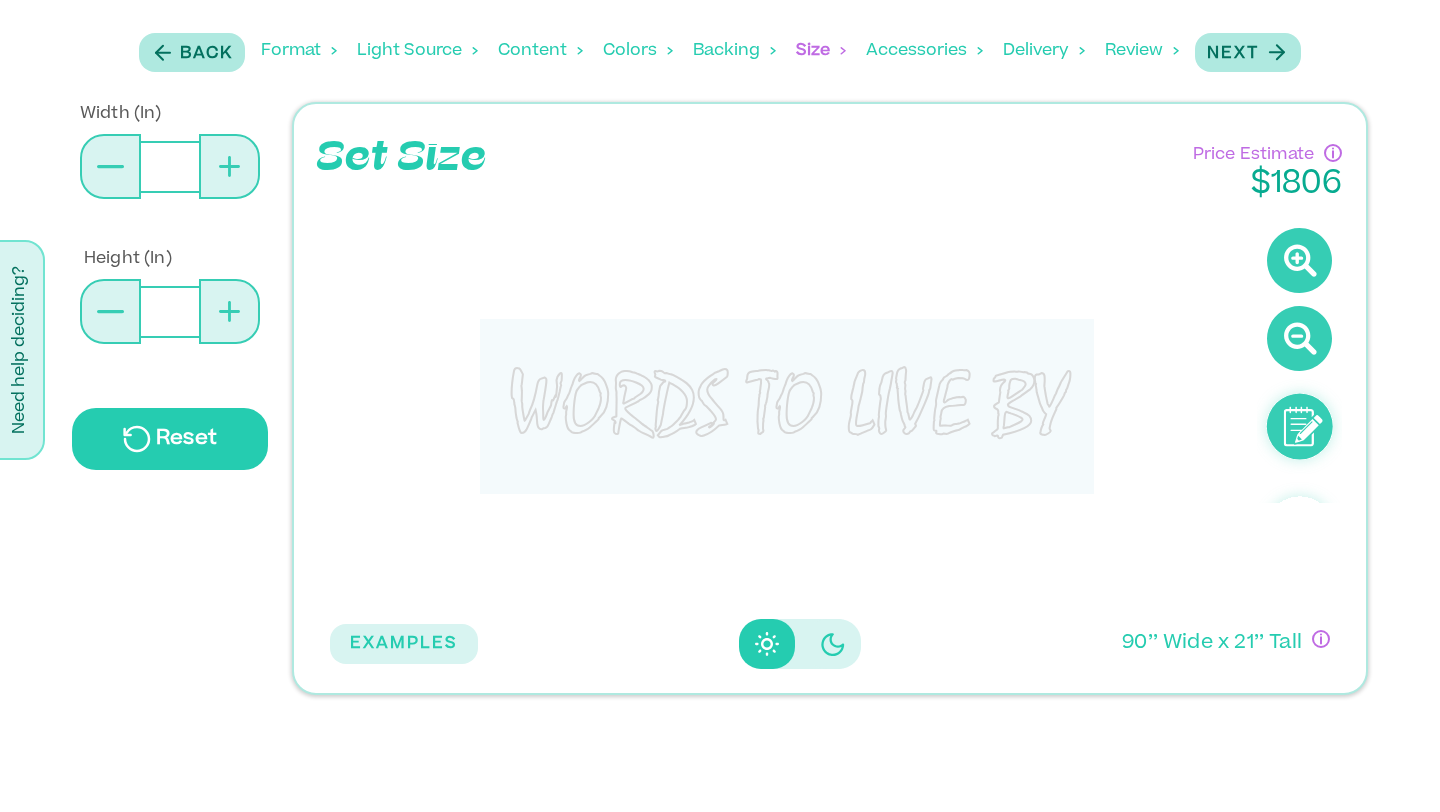 click 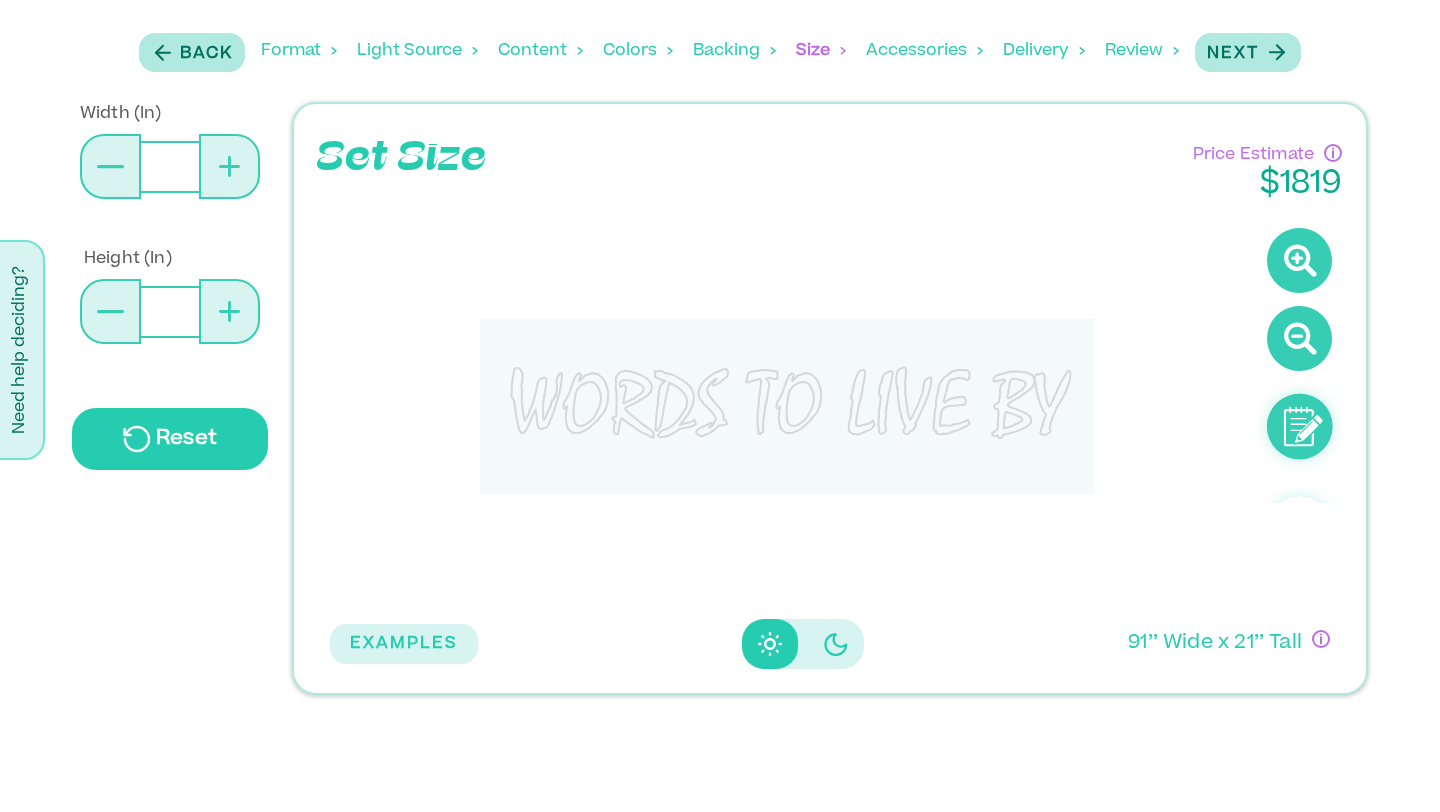 click 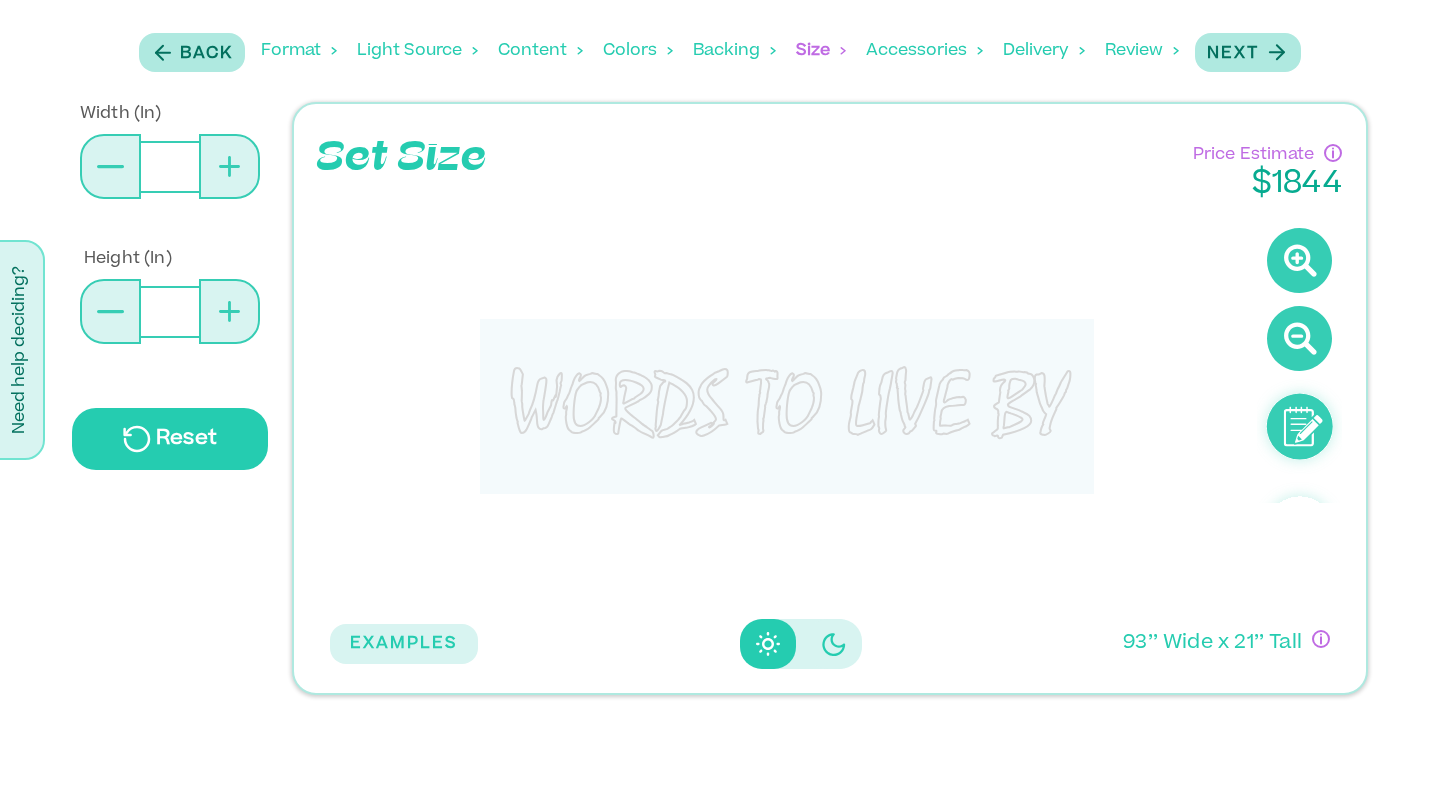 click 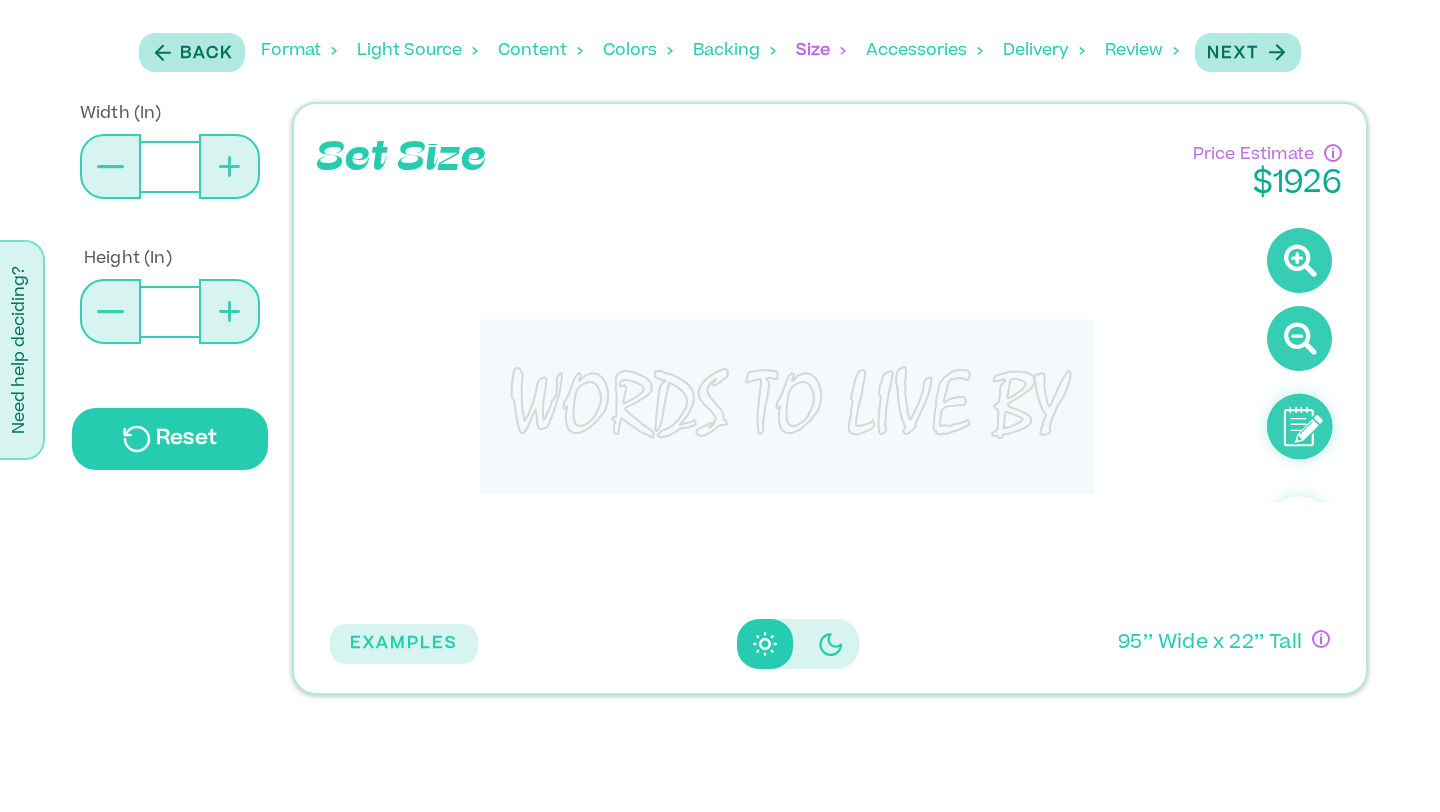 click 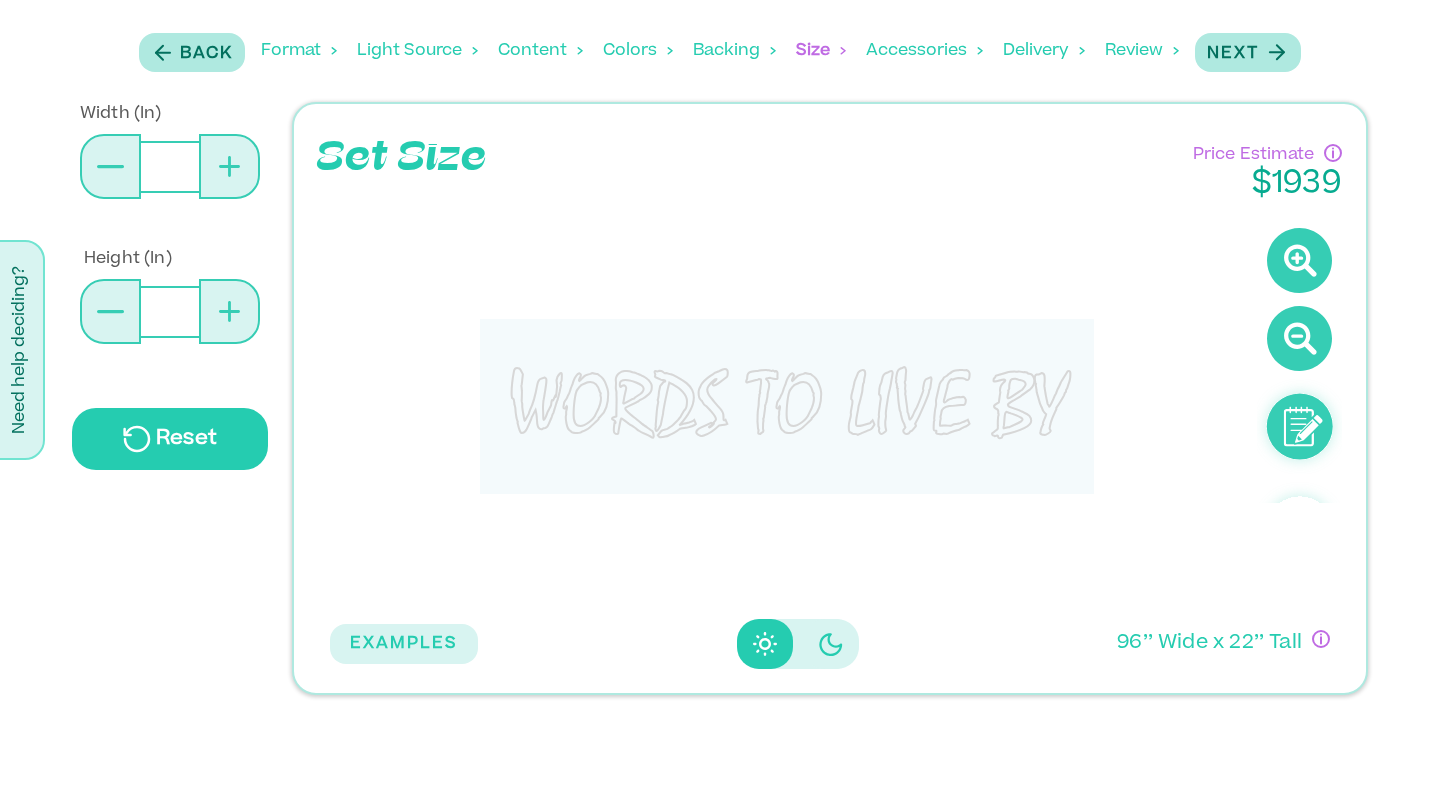 click 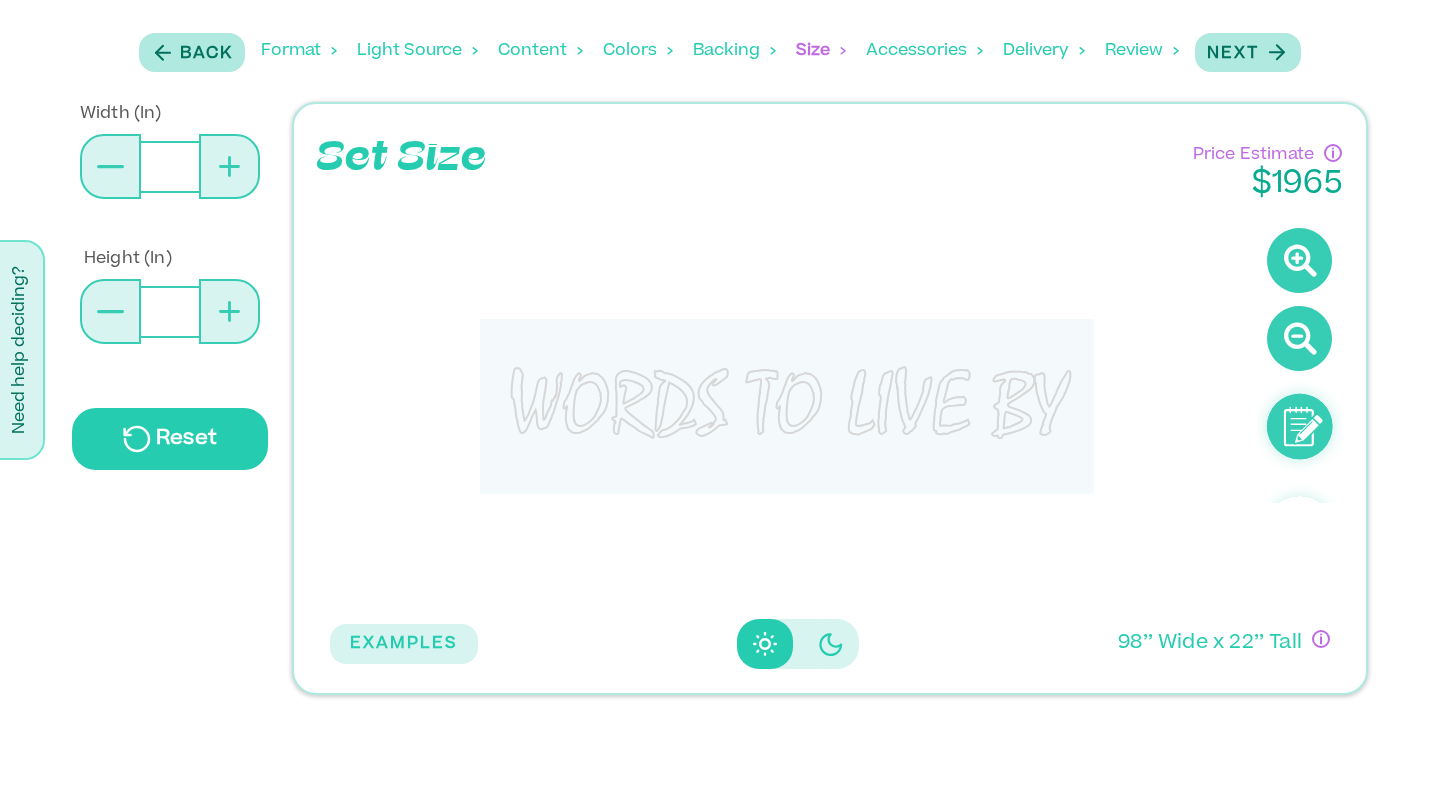 click 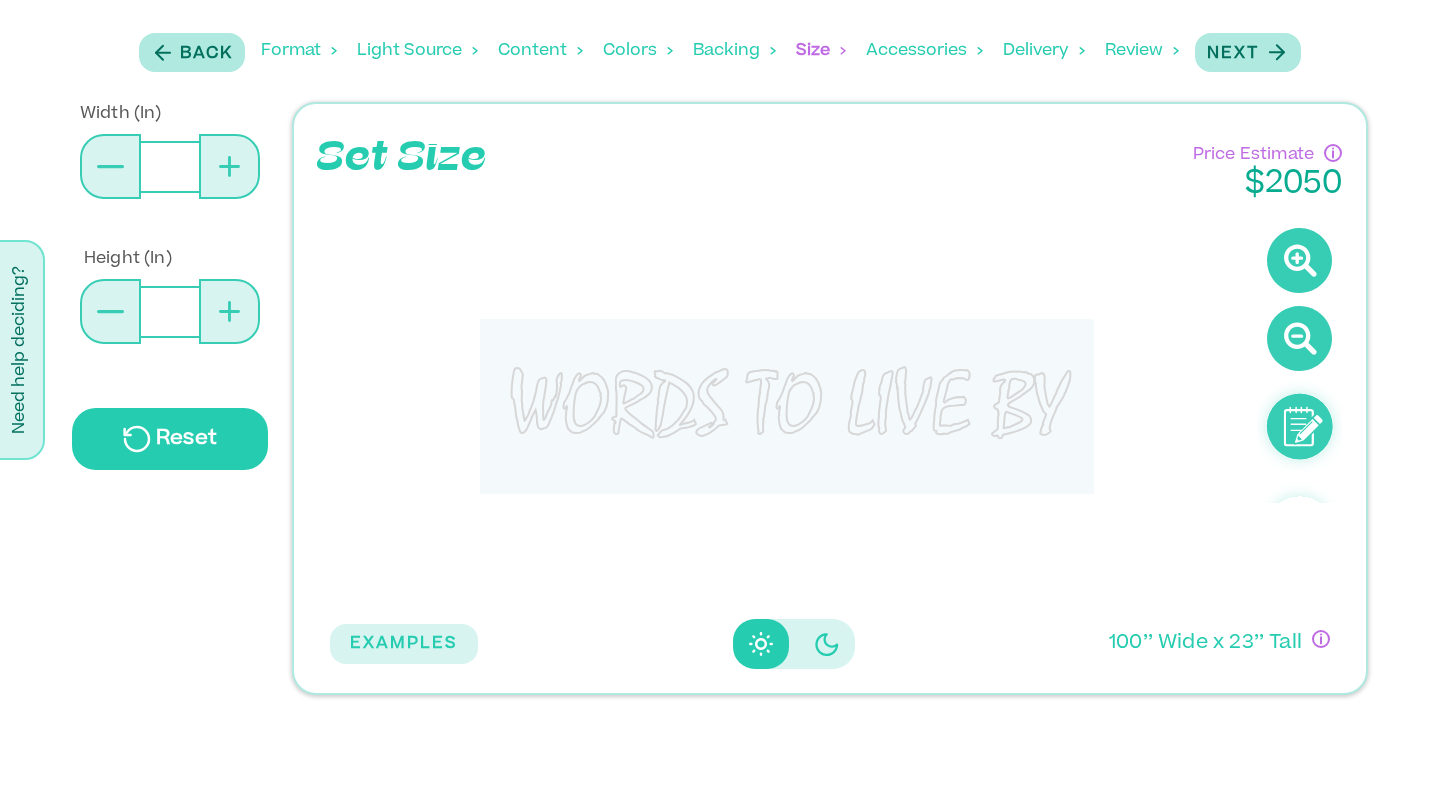 click 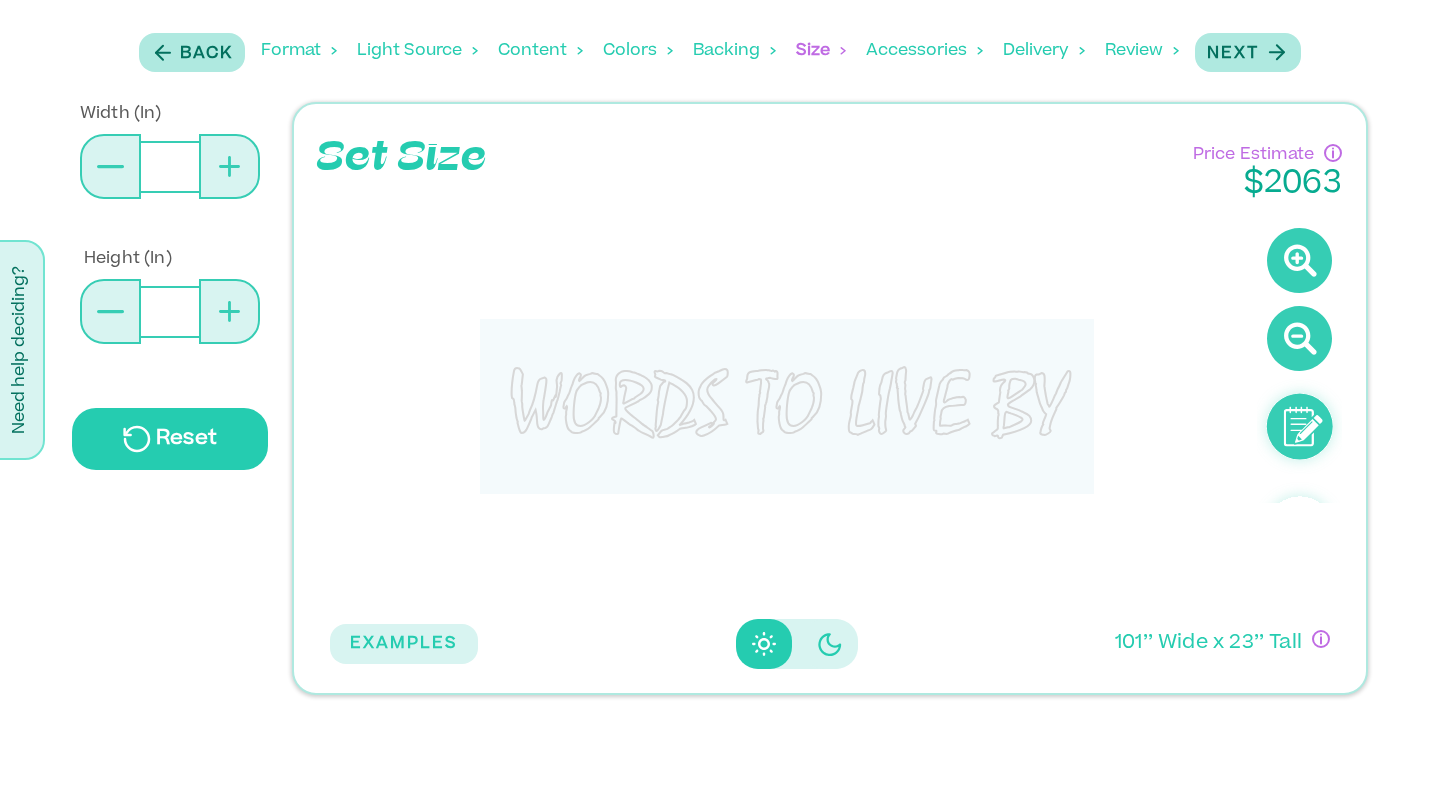 click 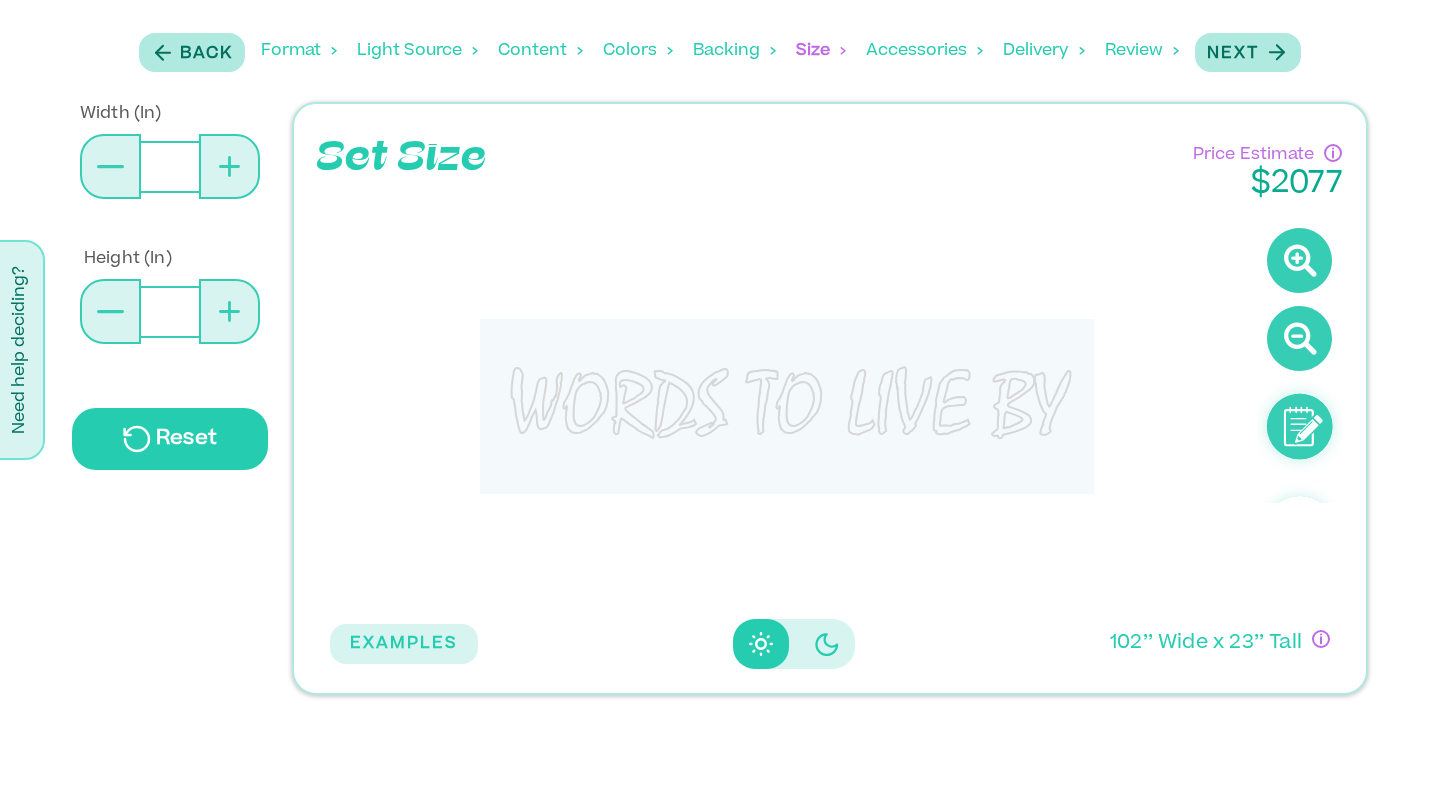 click 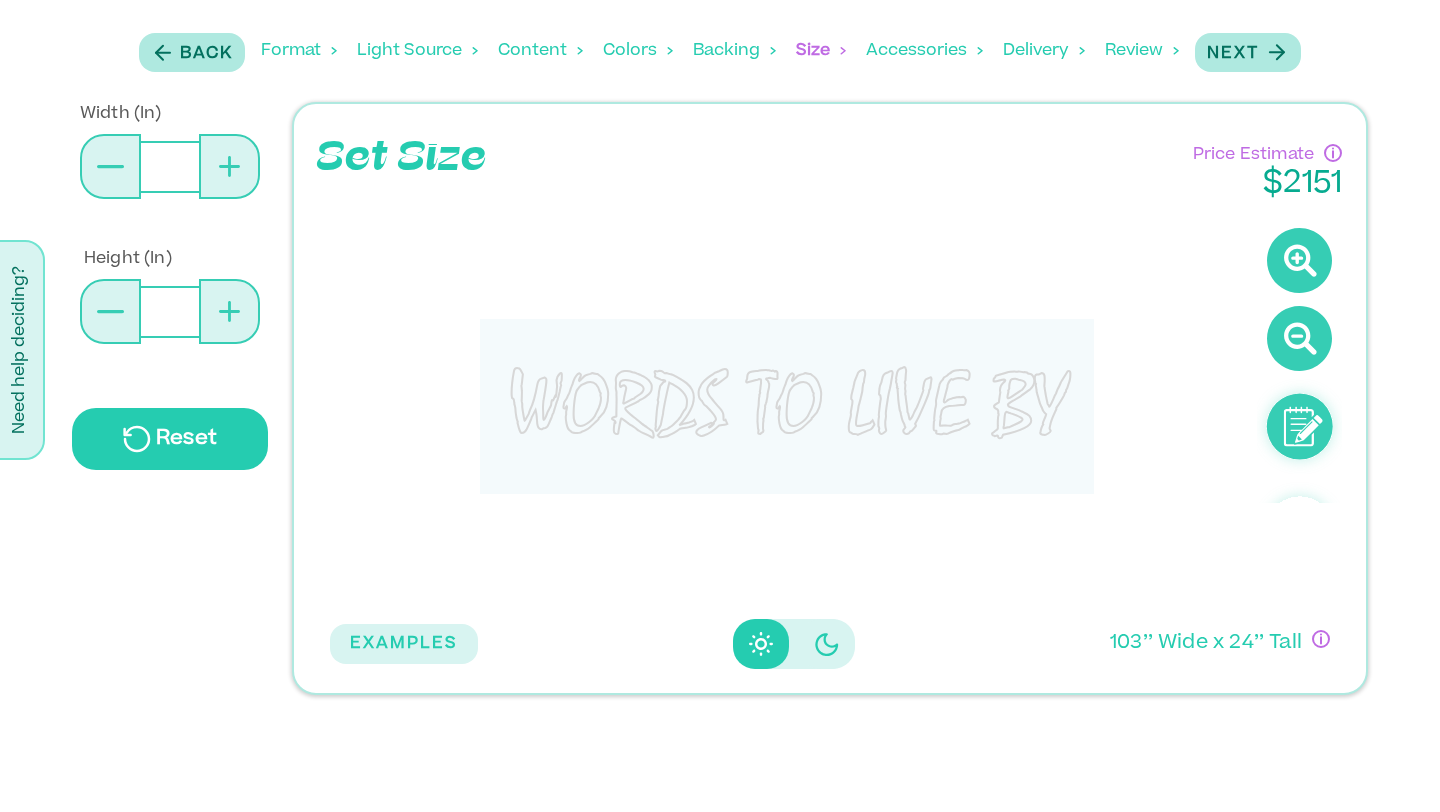 click 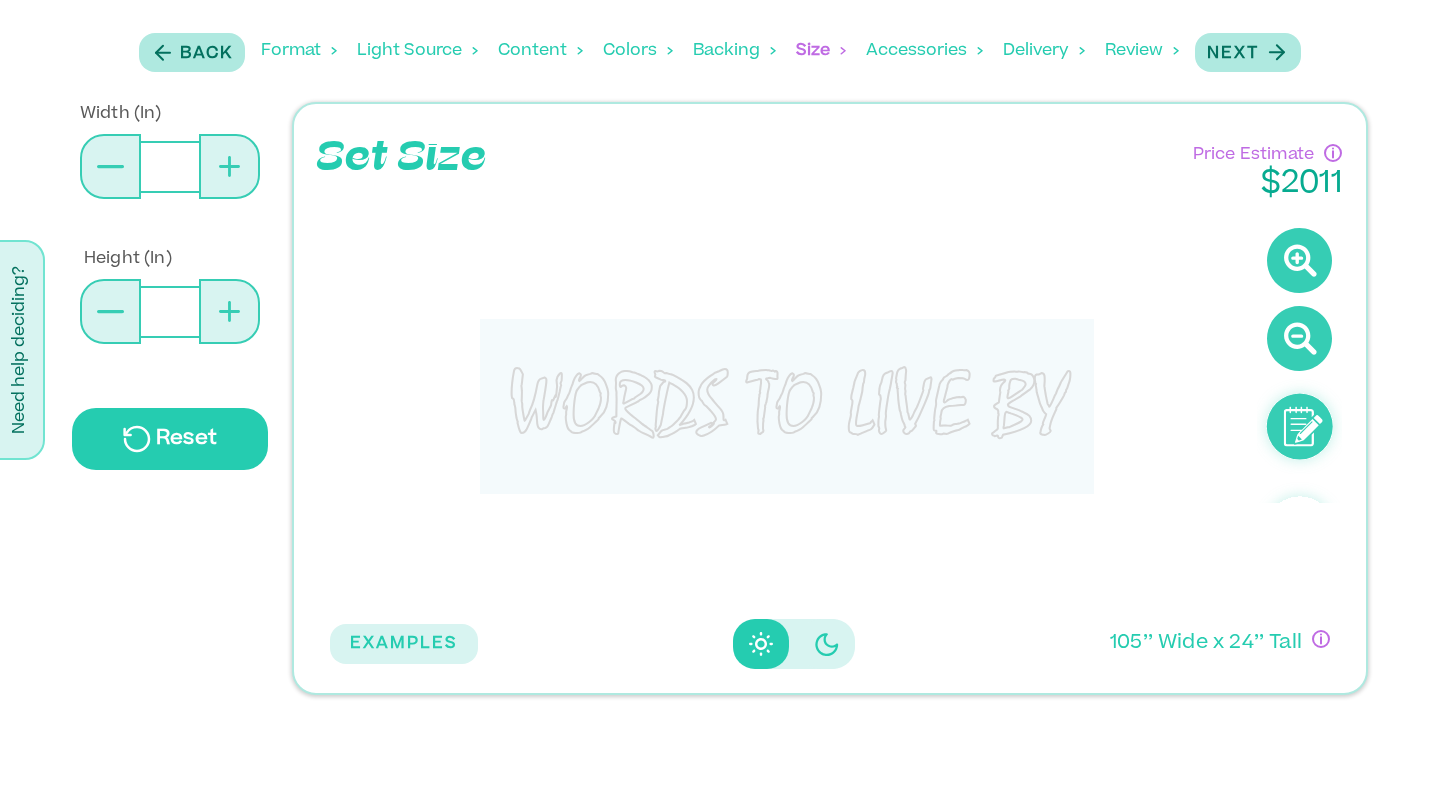click 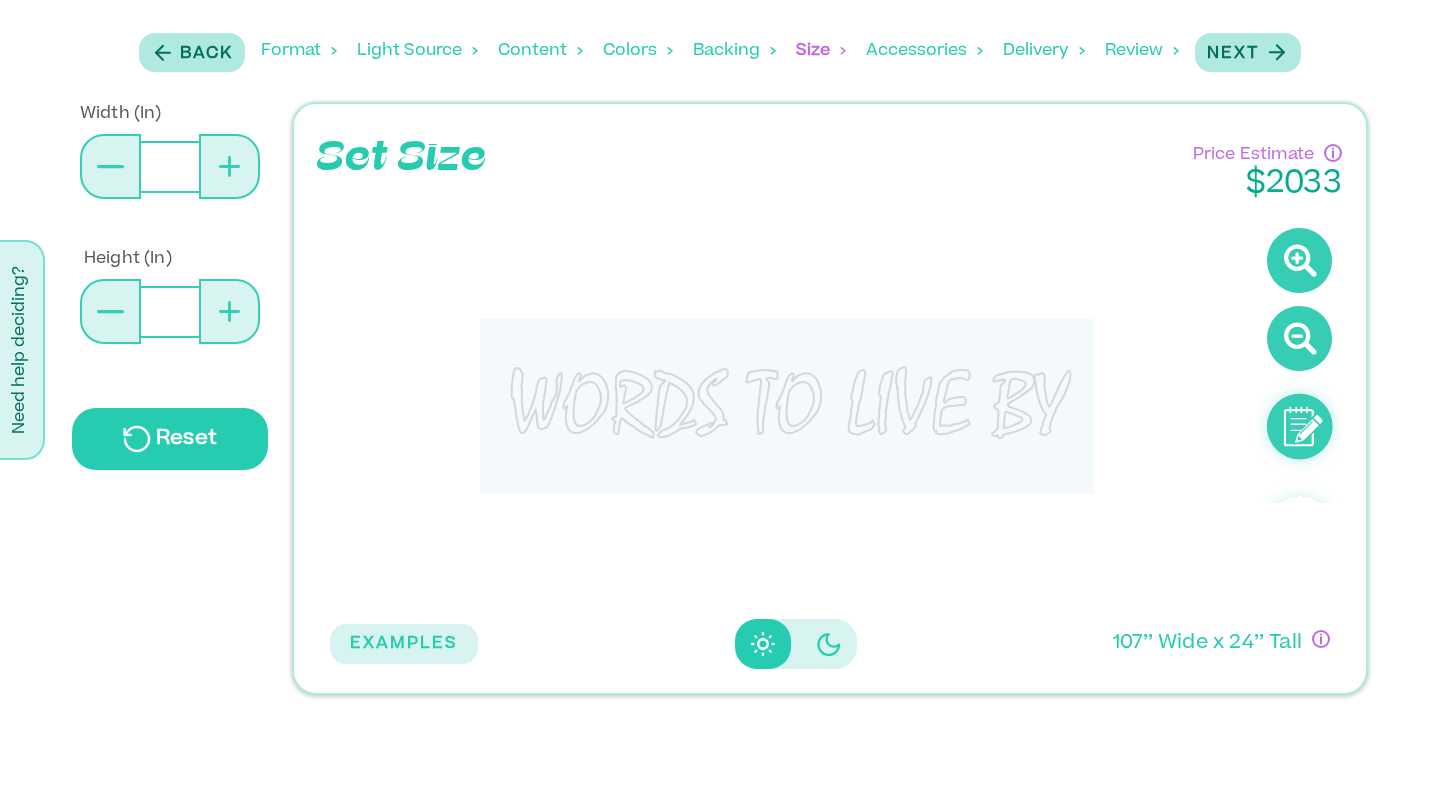 click 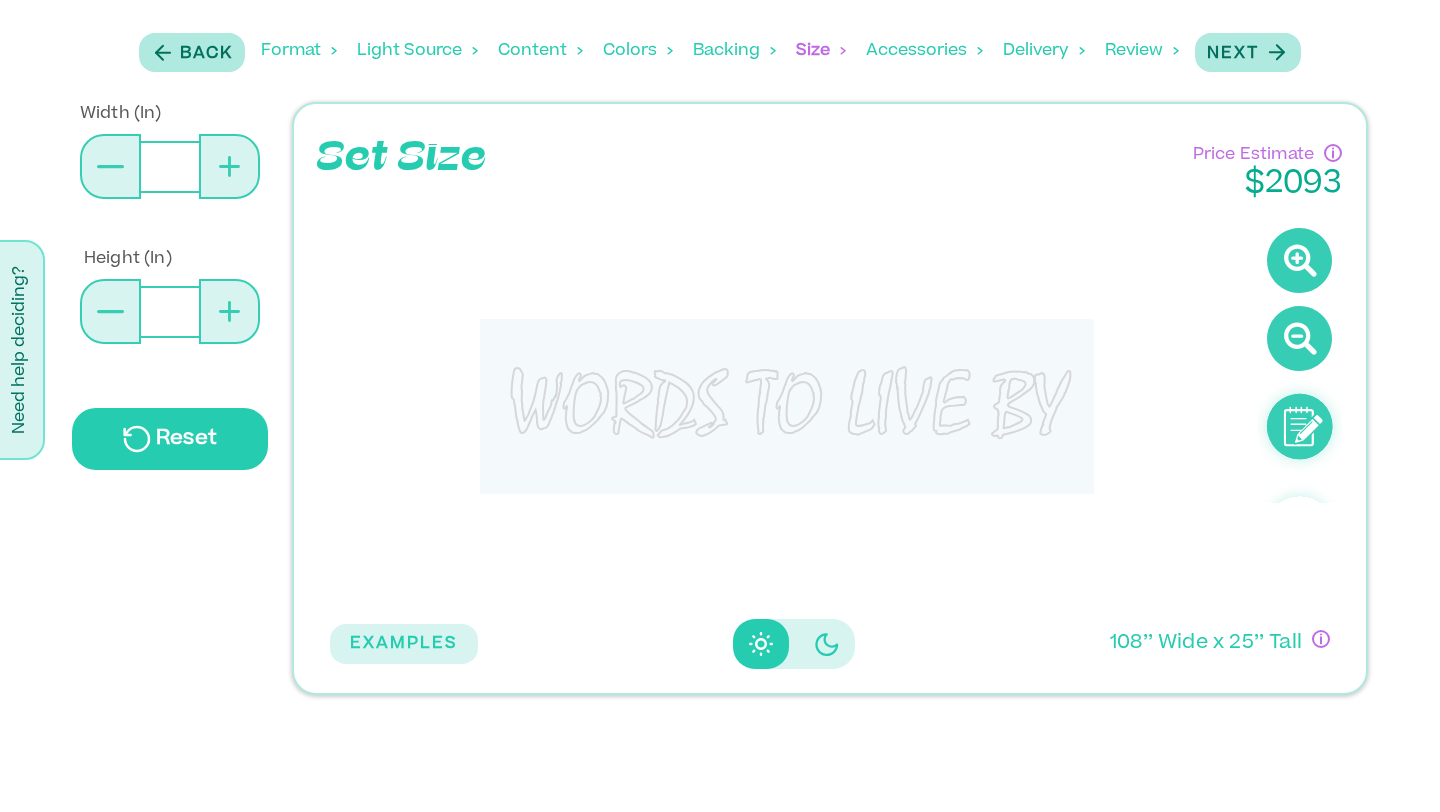 click 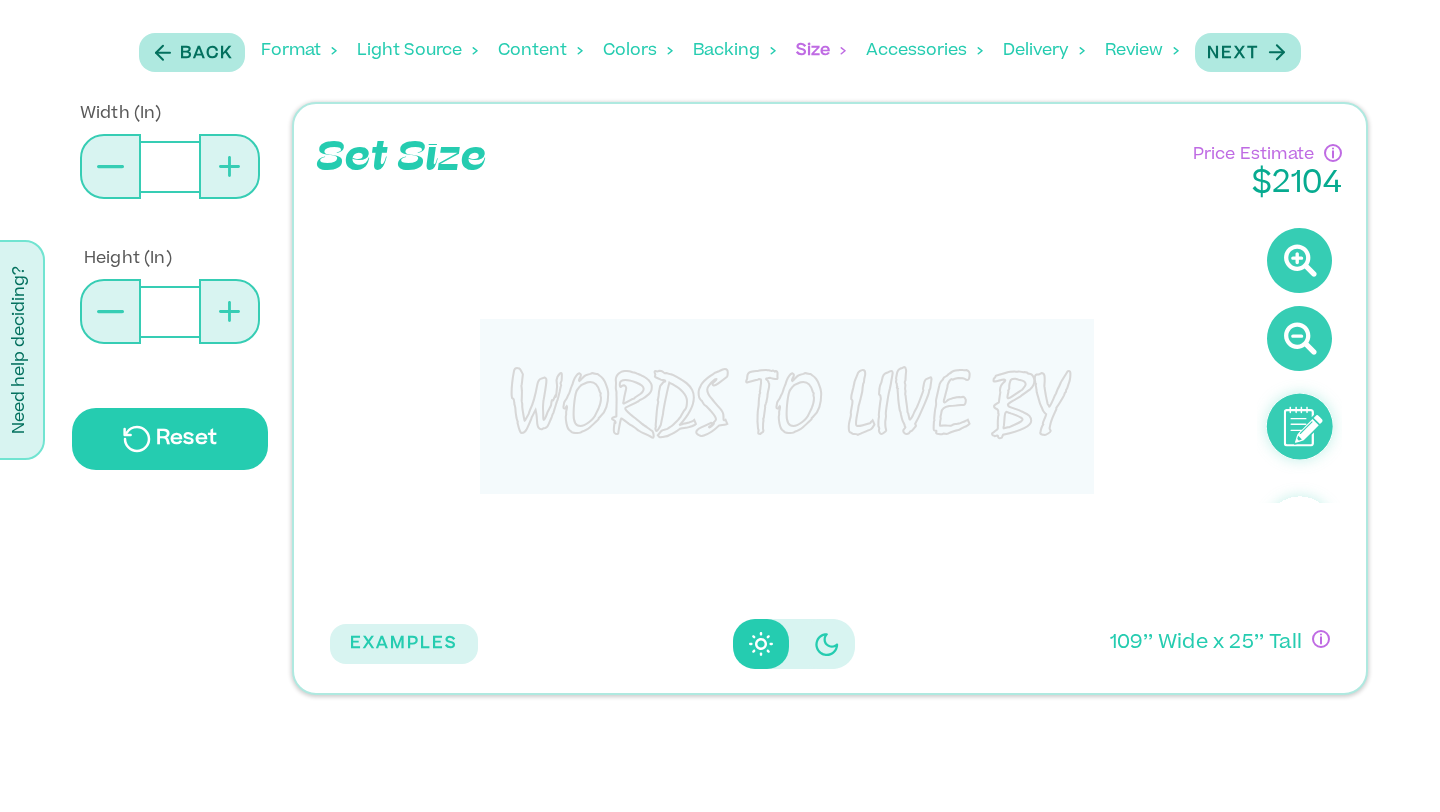 click 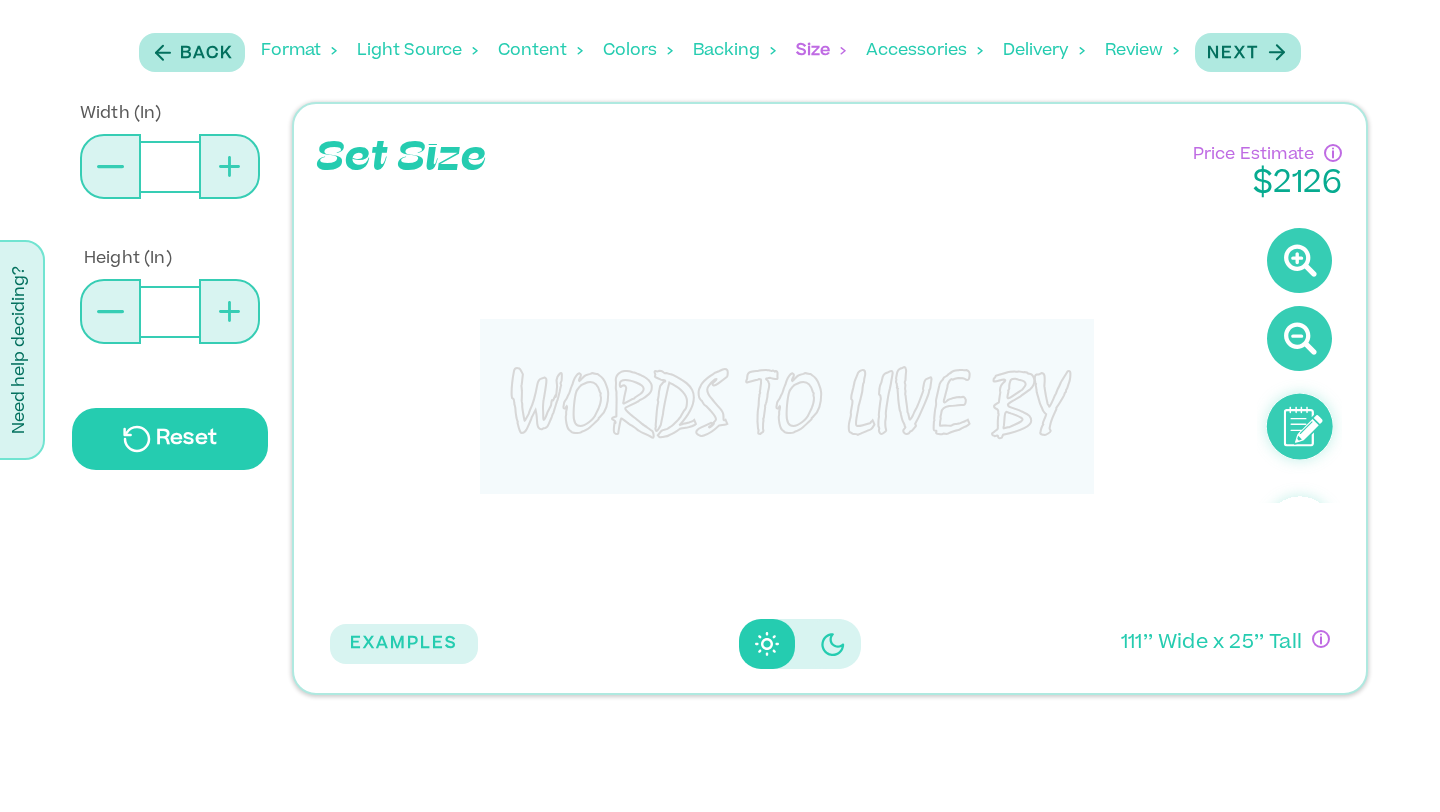 click 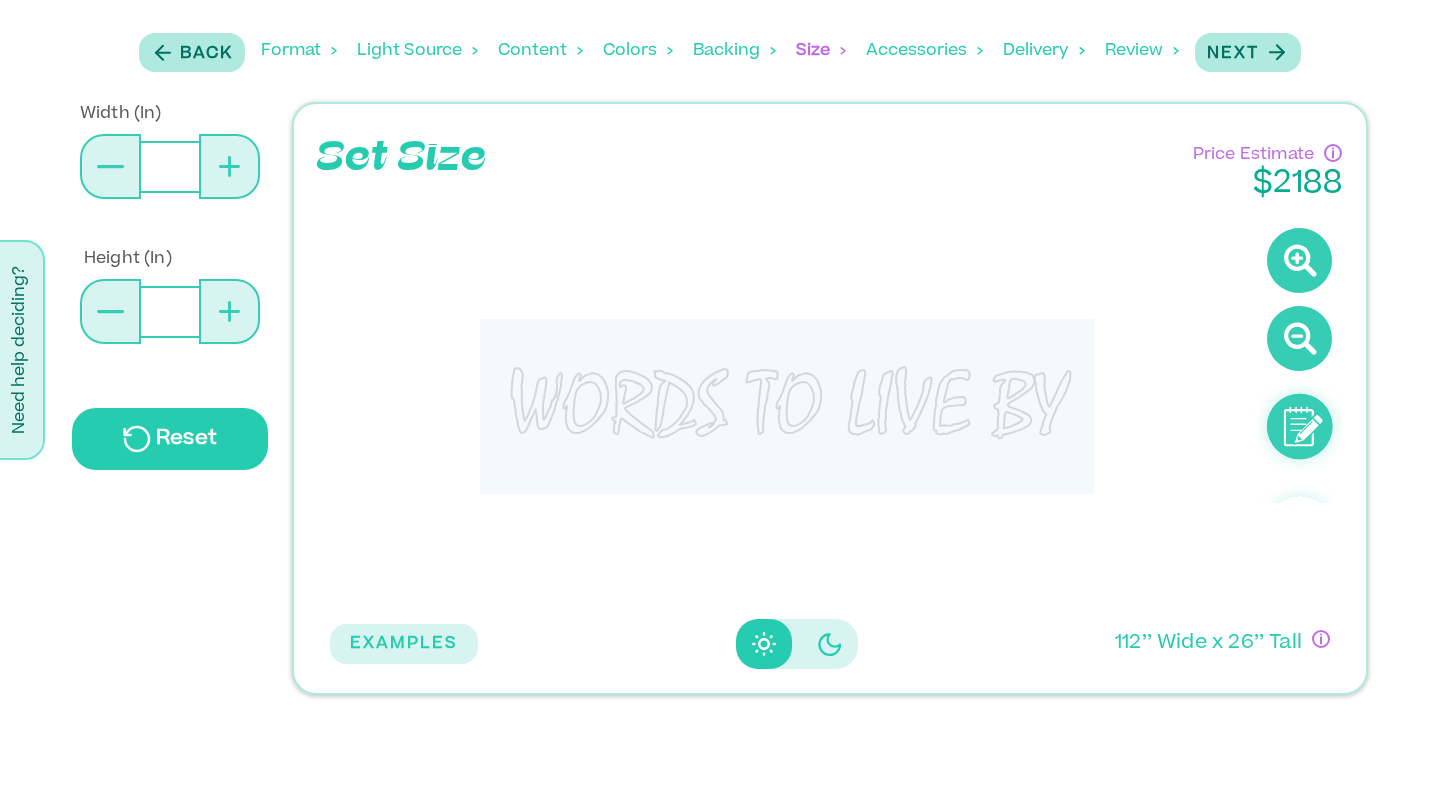 click 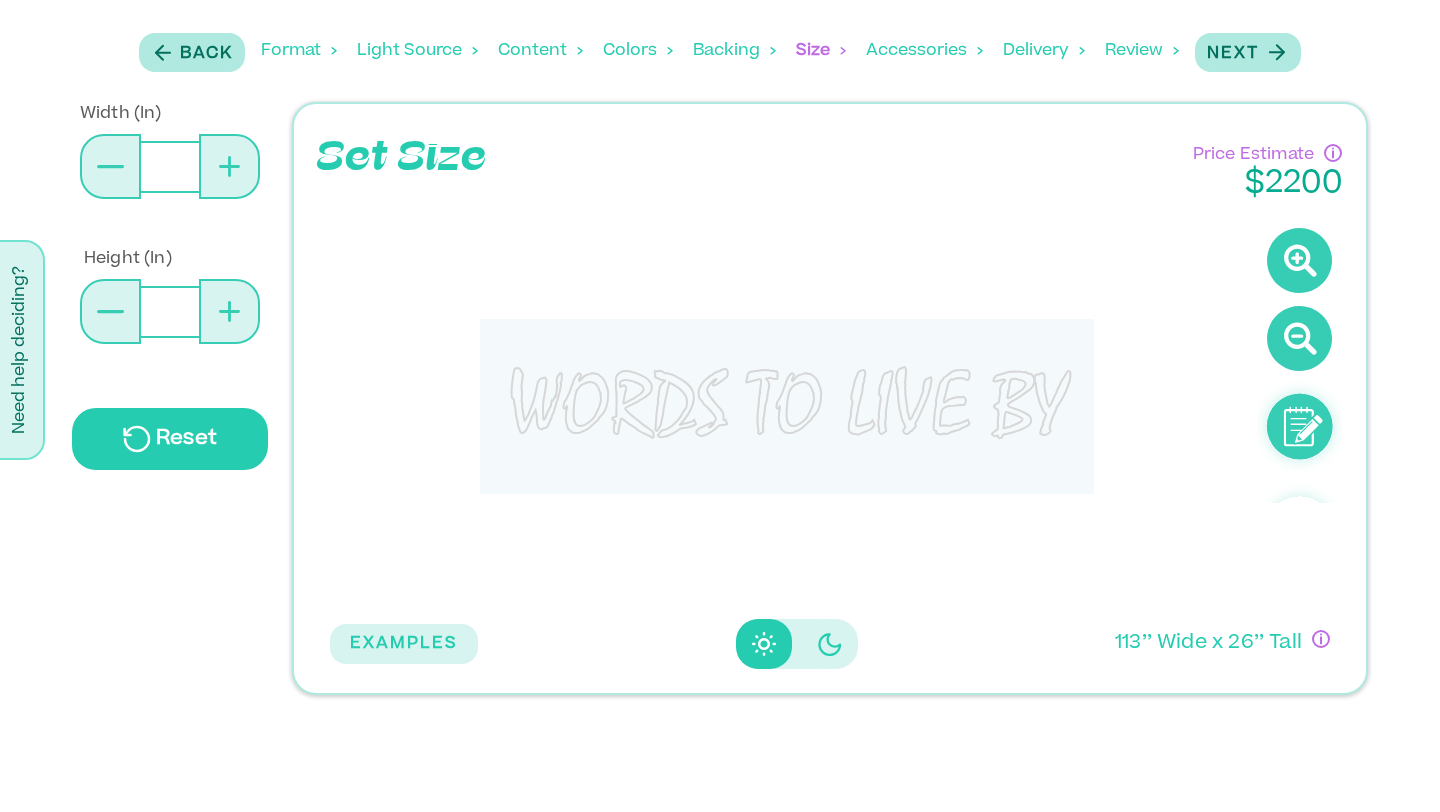 click 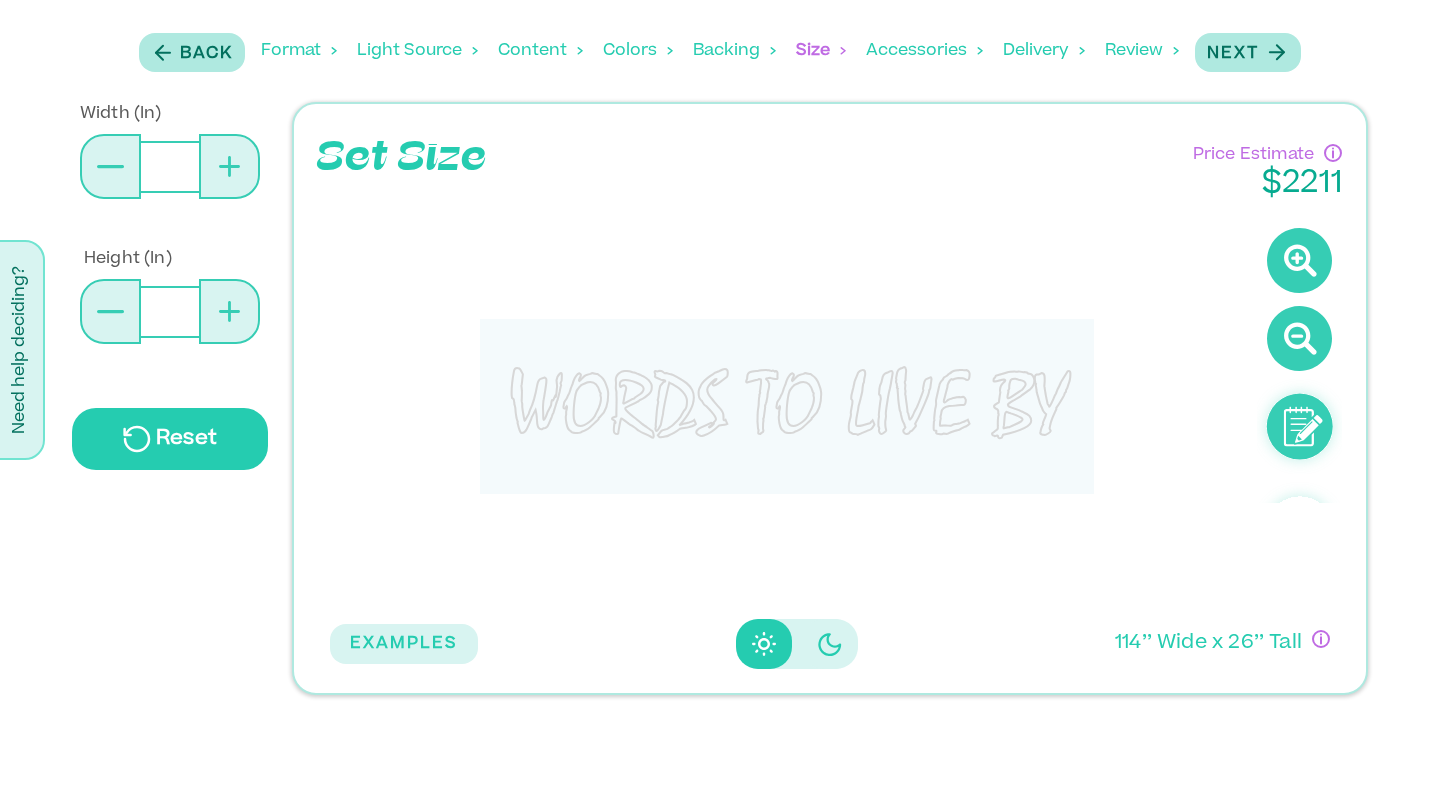 click 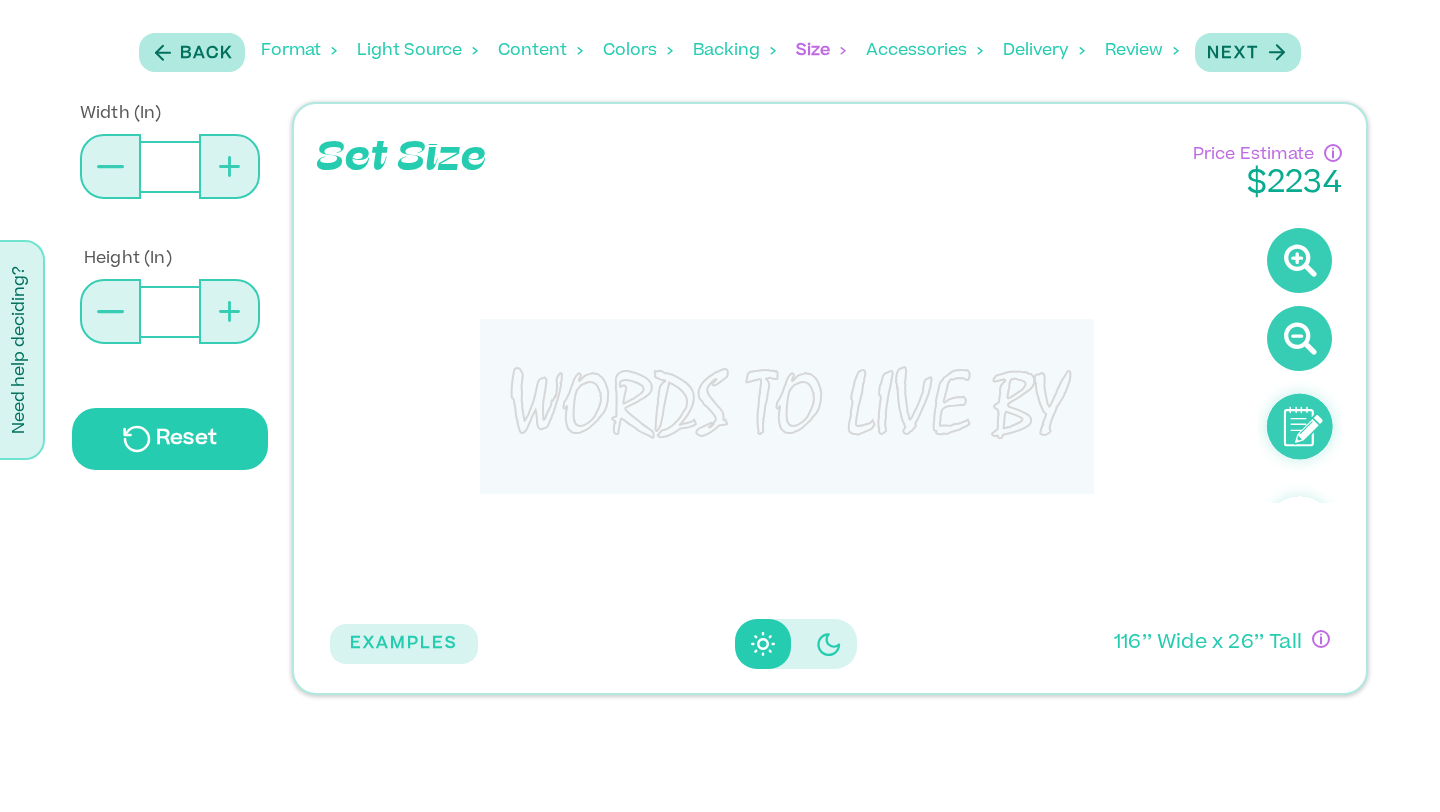 click 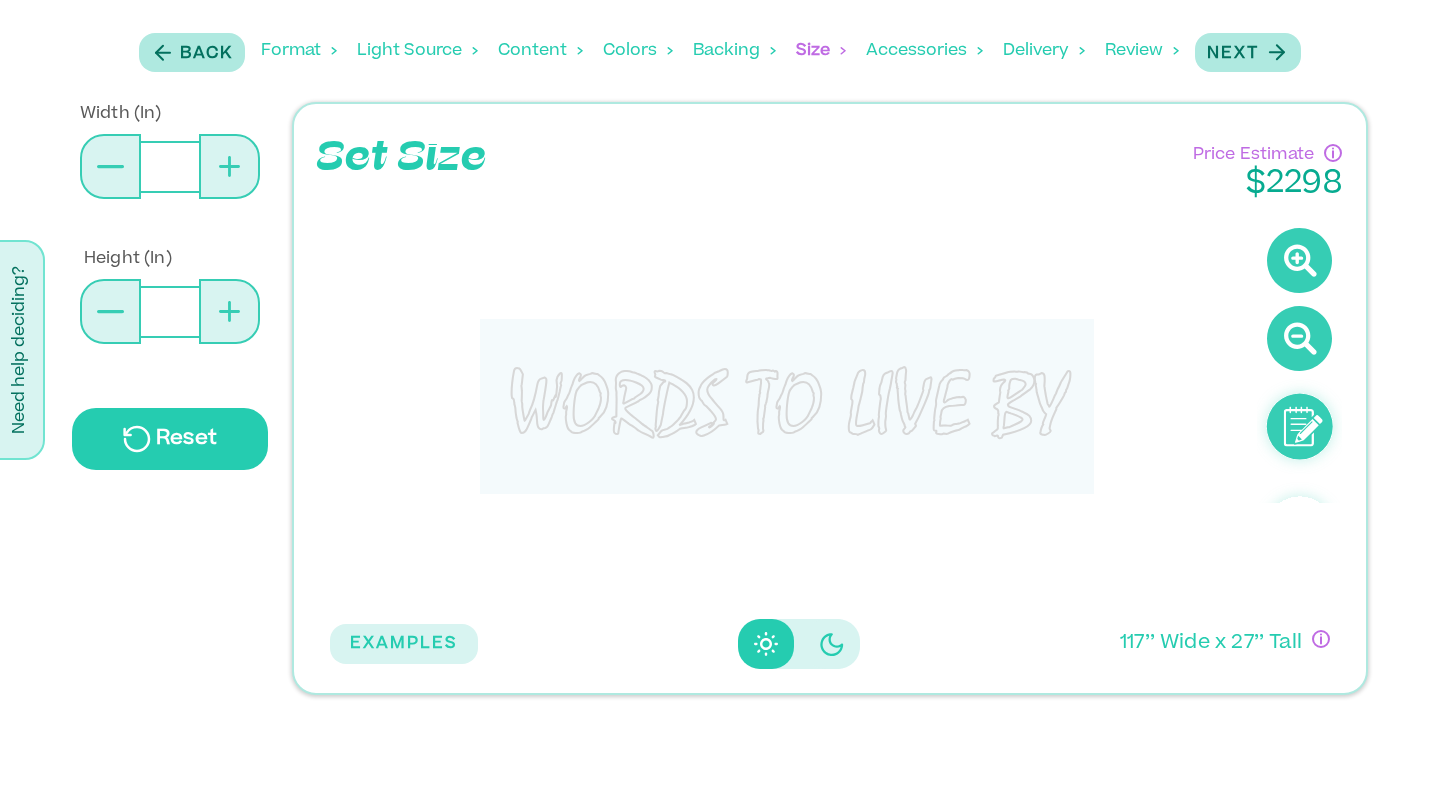 click 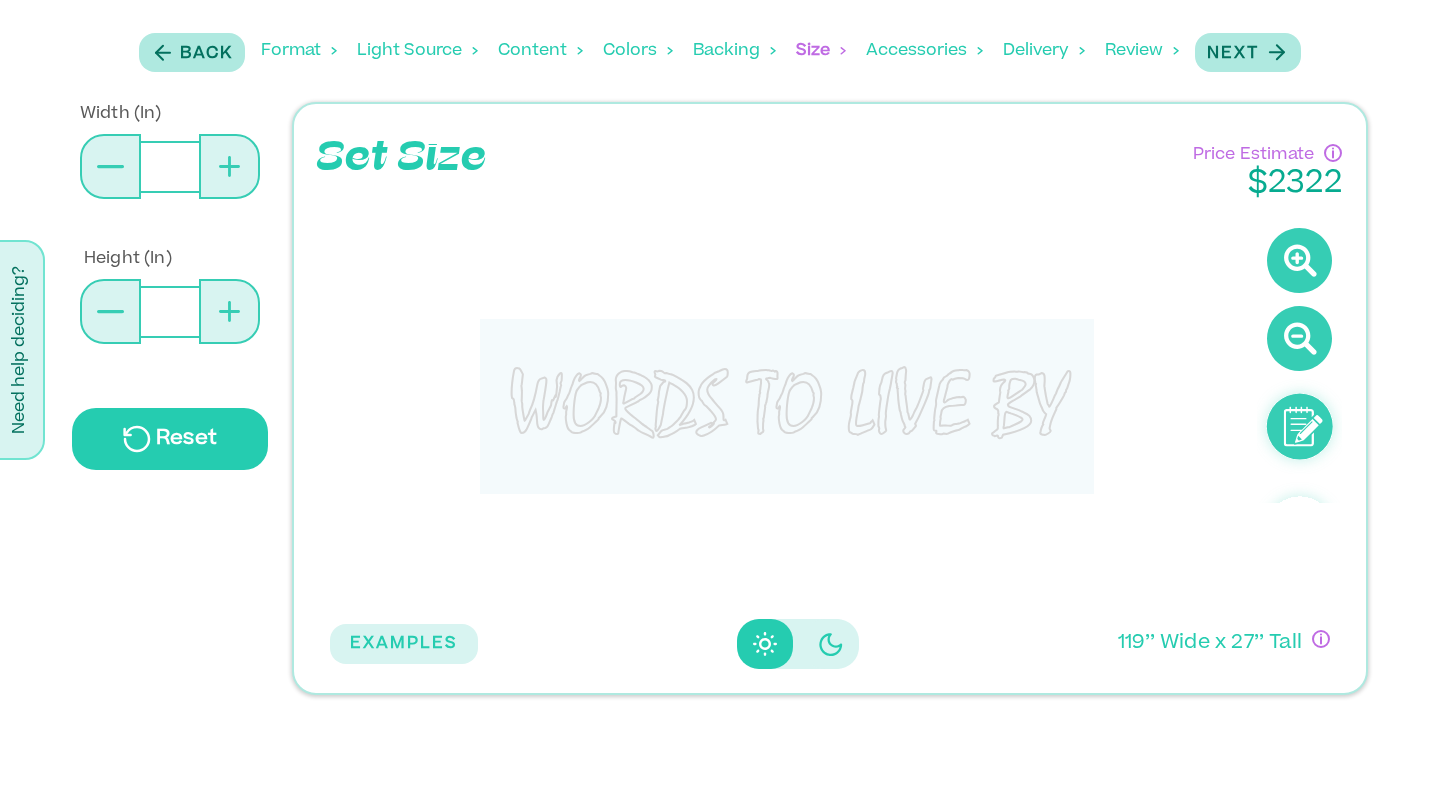 click 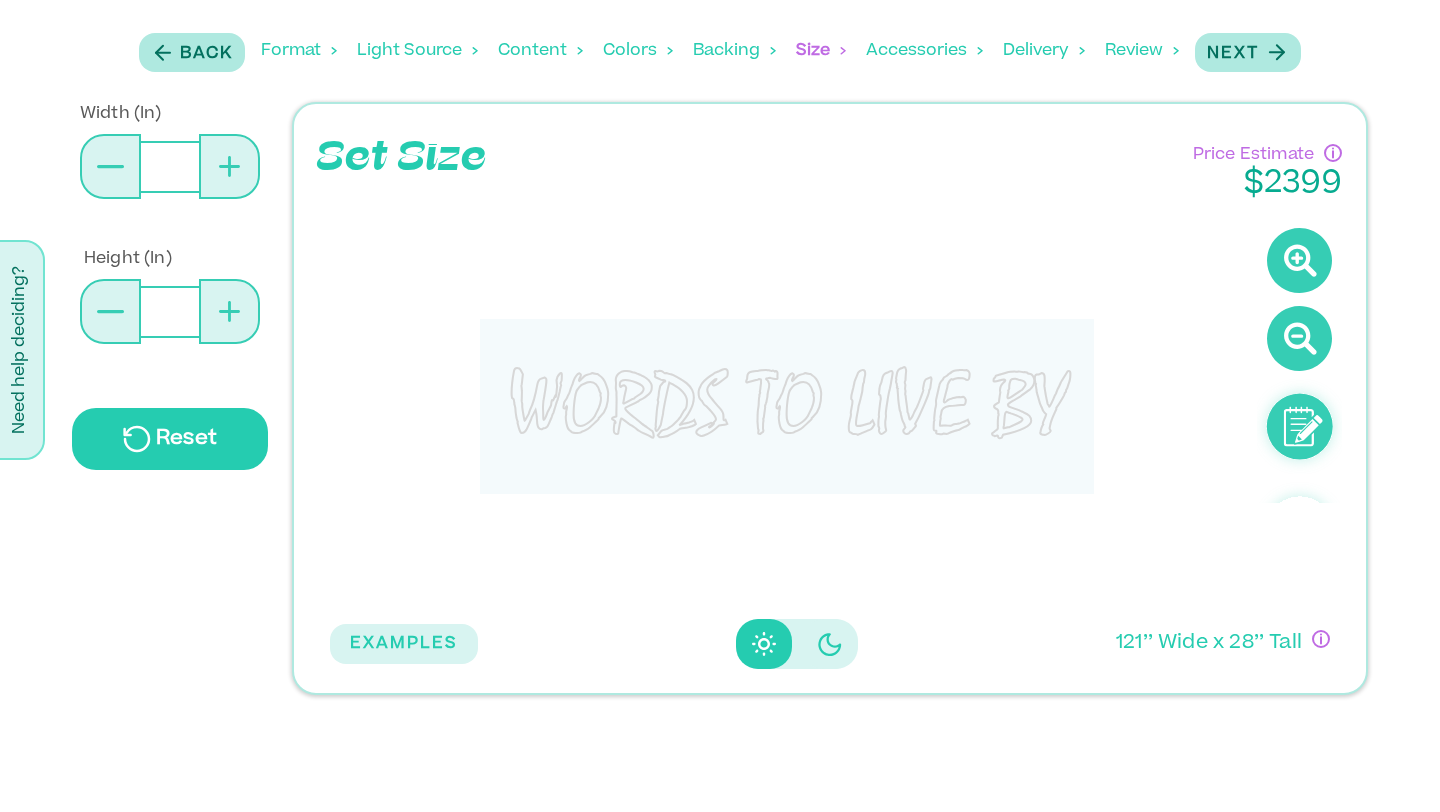 click 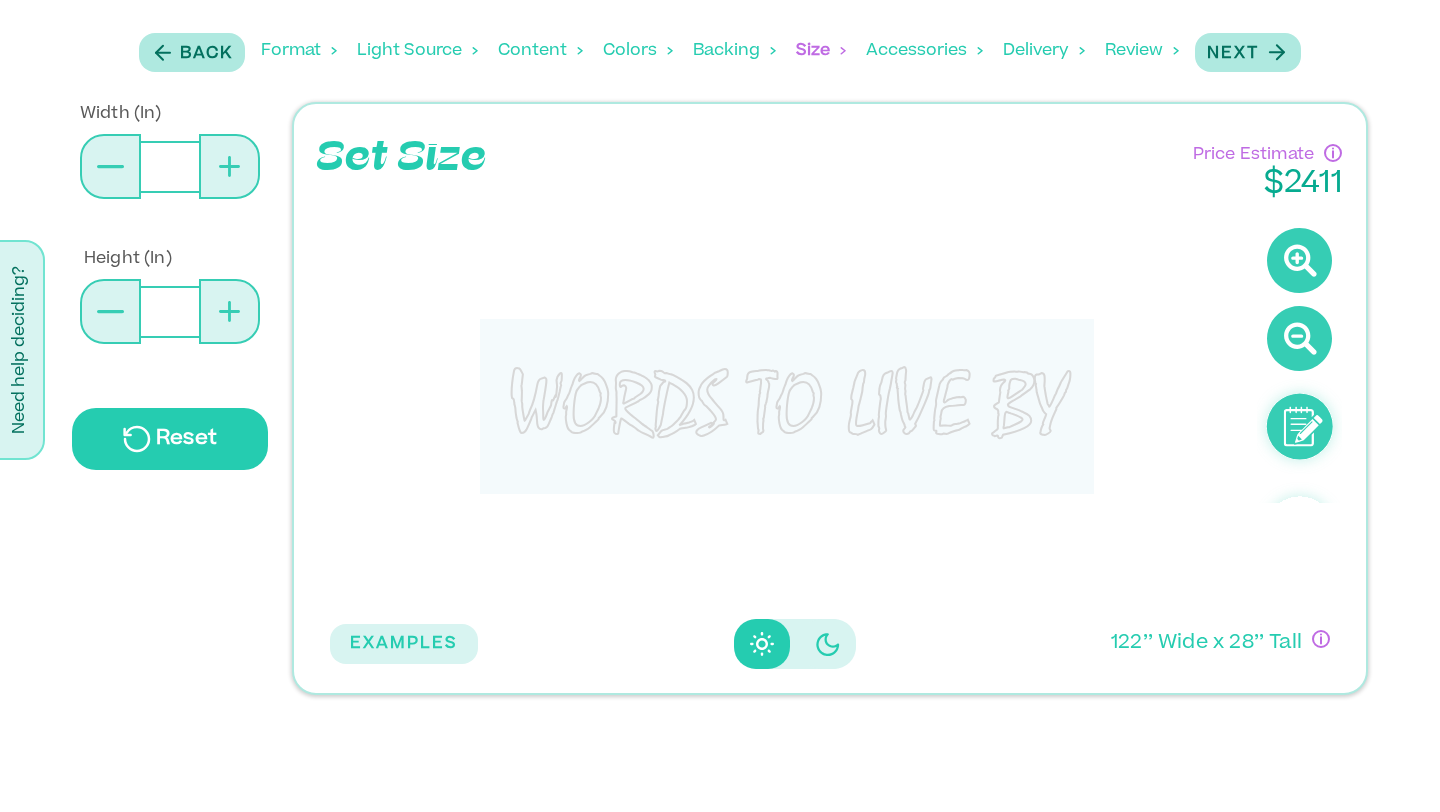 click 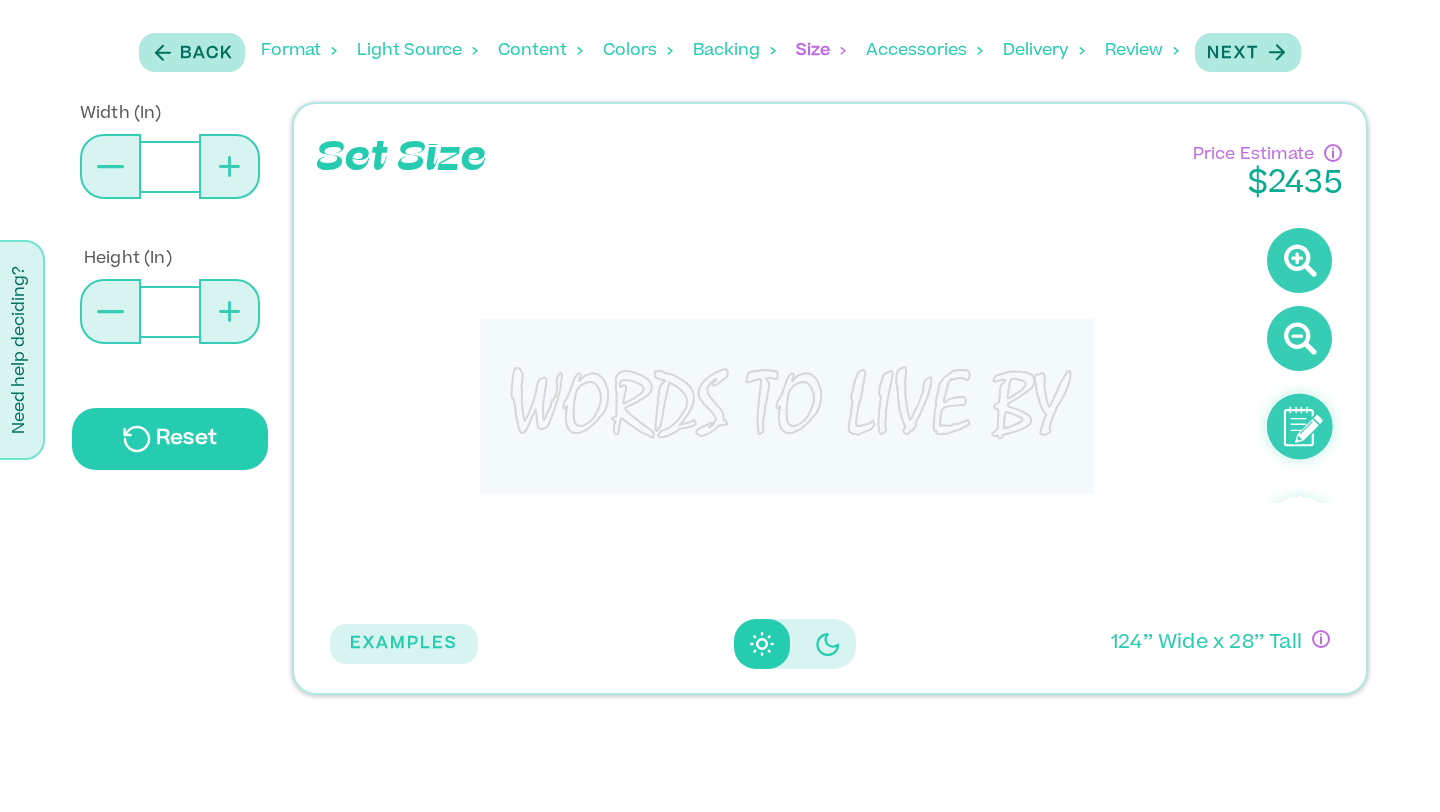 click 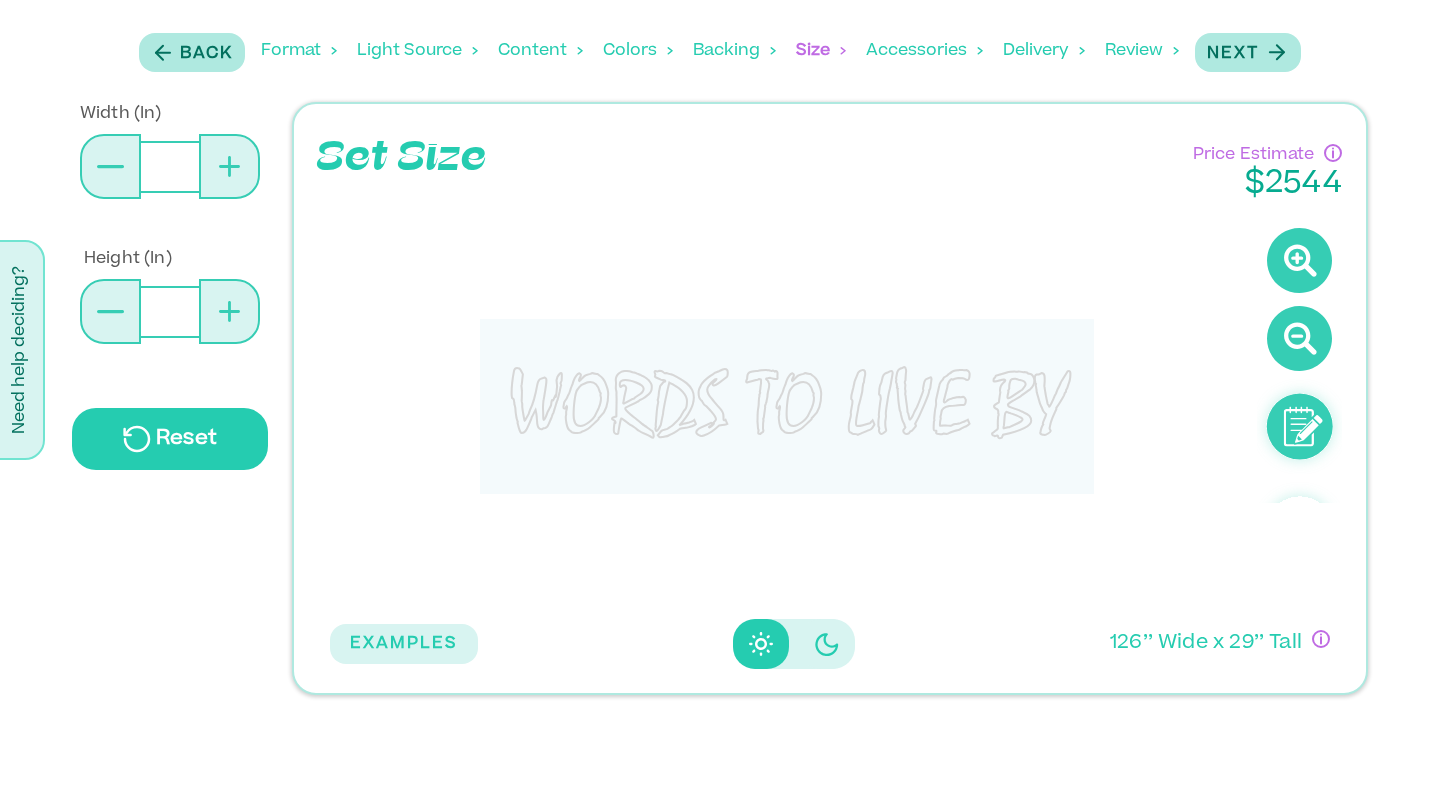 click 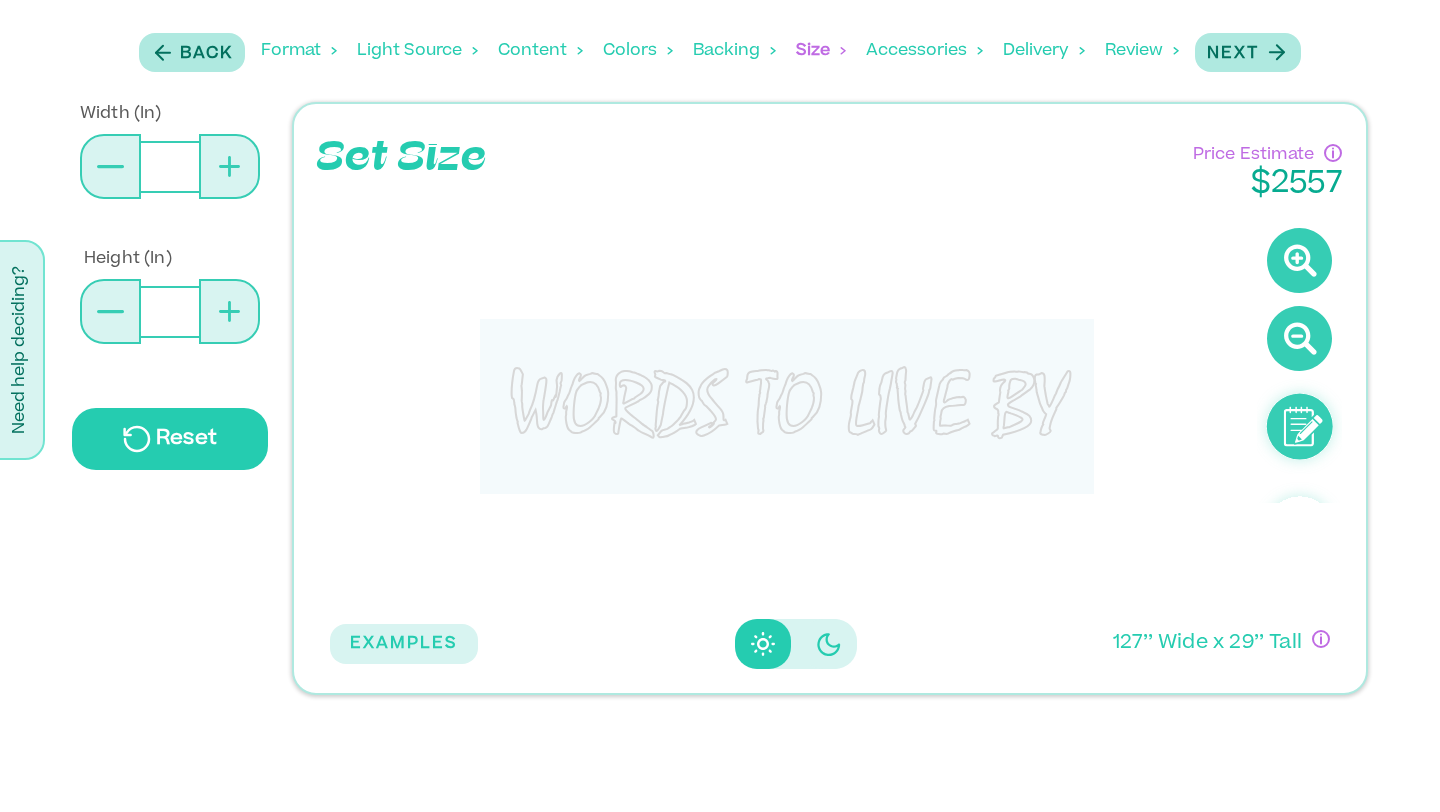 type 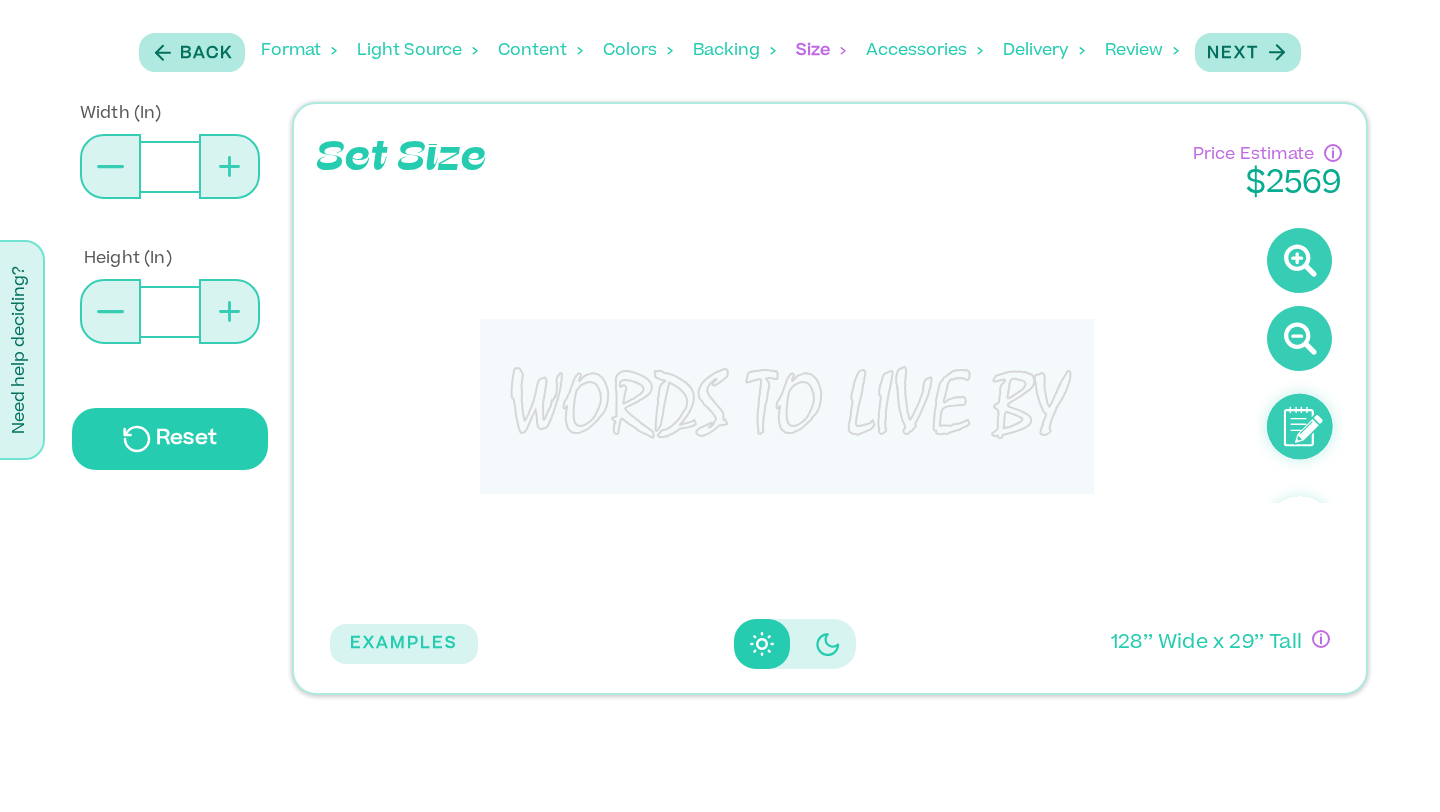 click 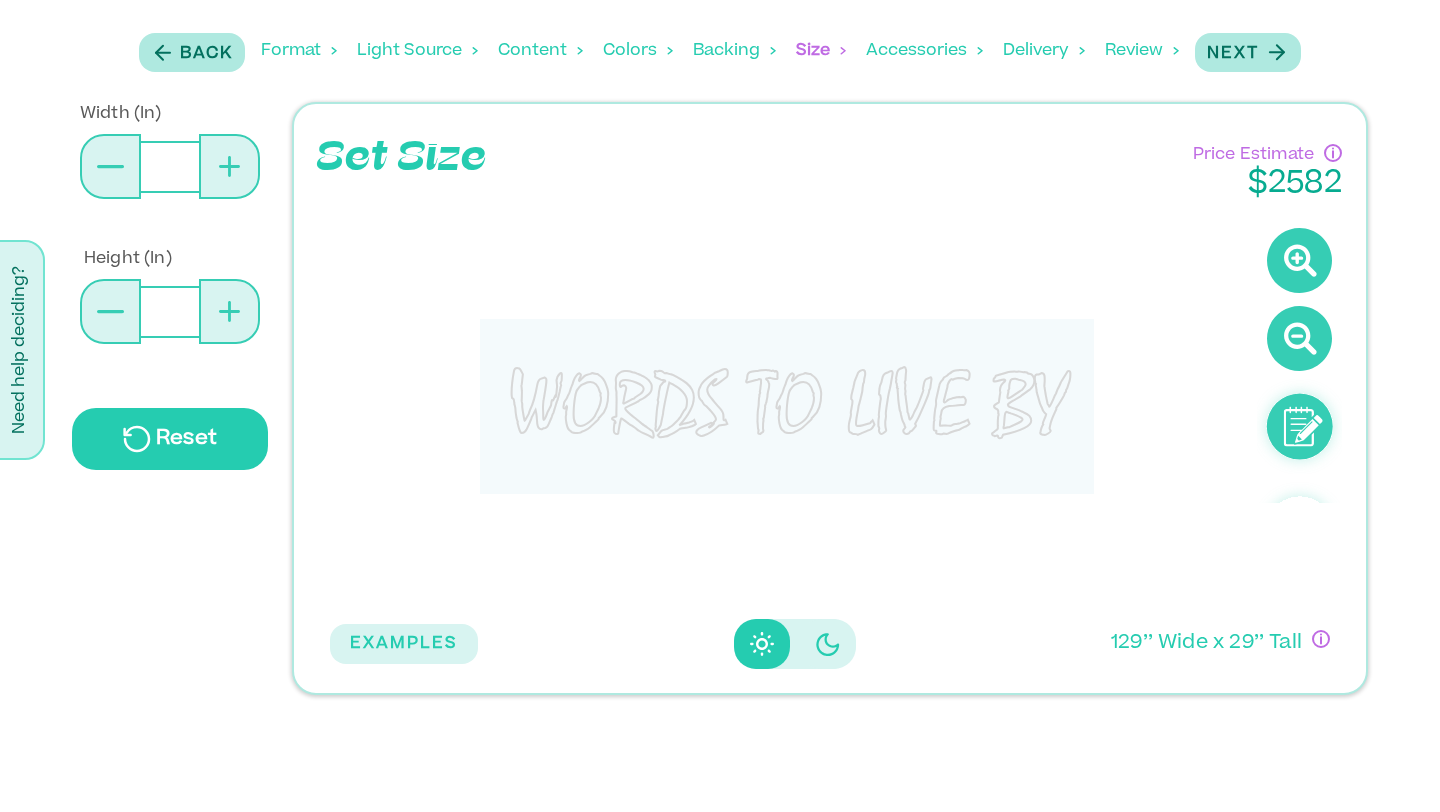 click 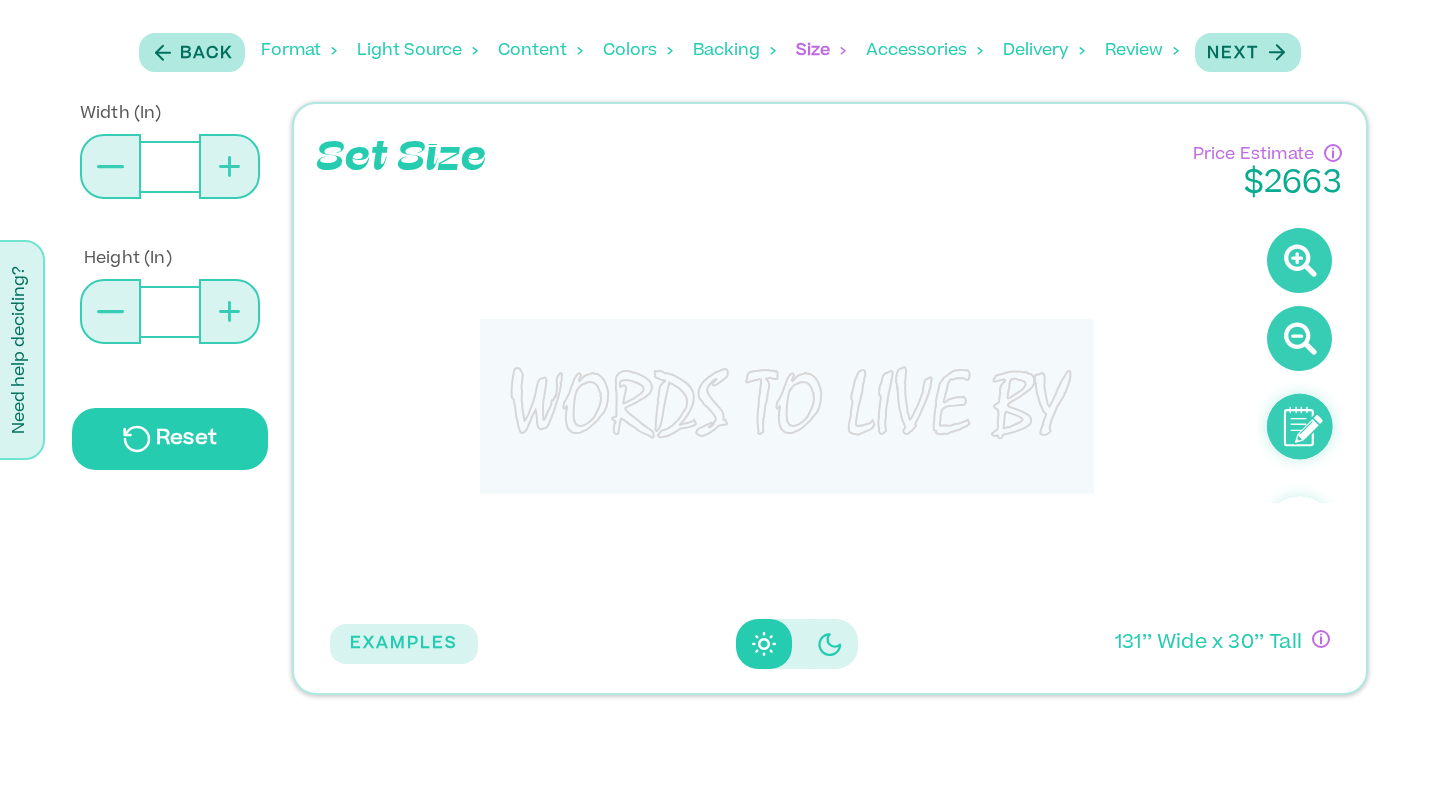 click 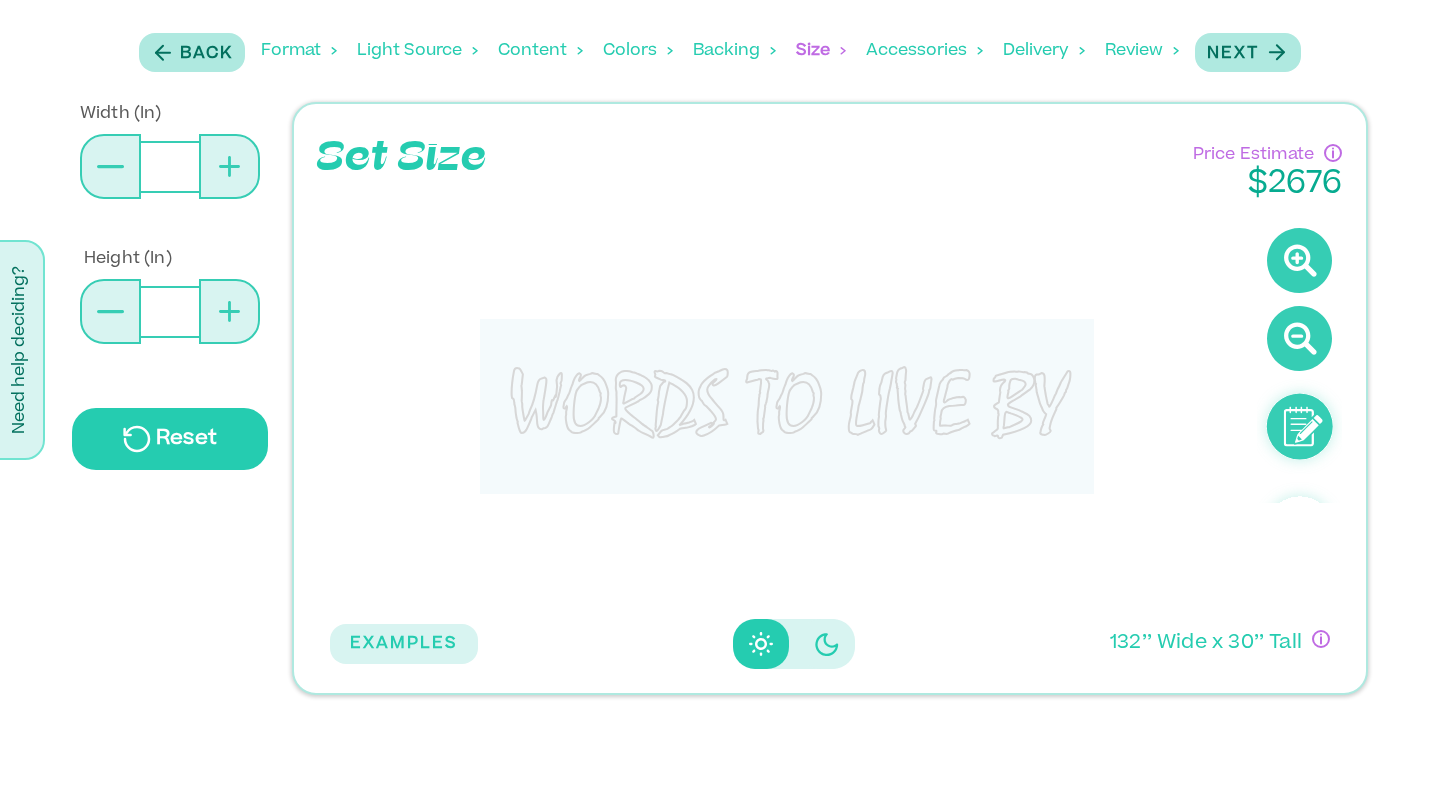 click 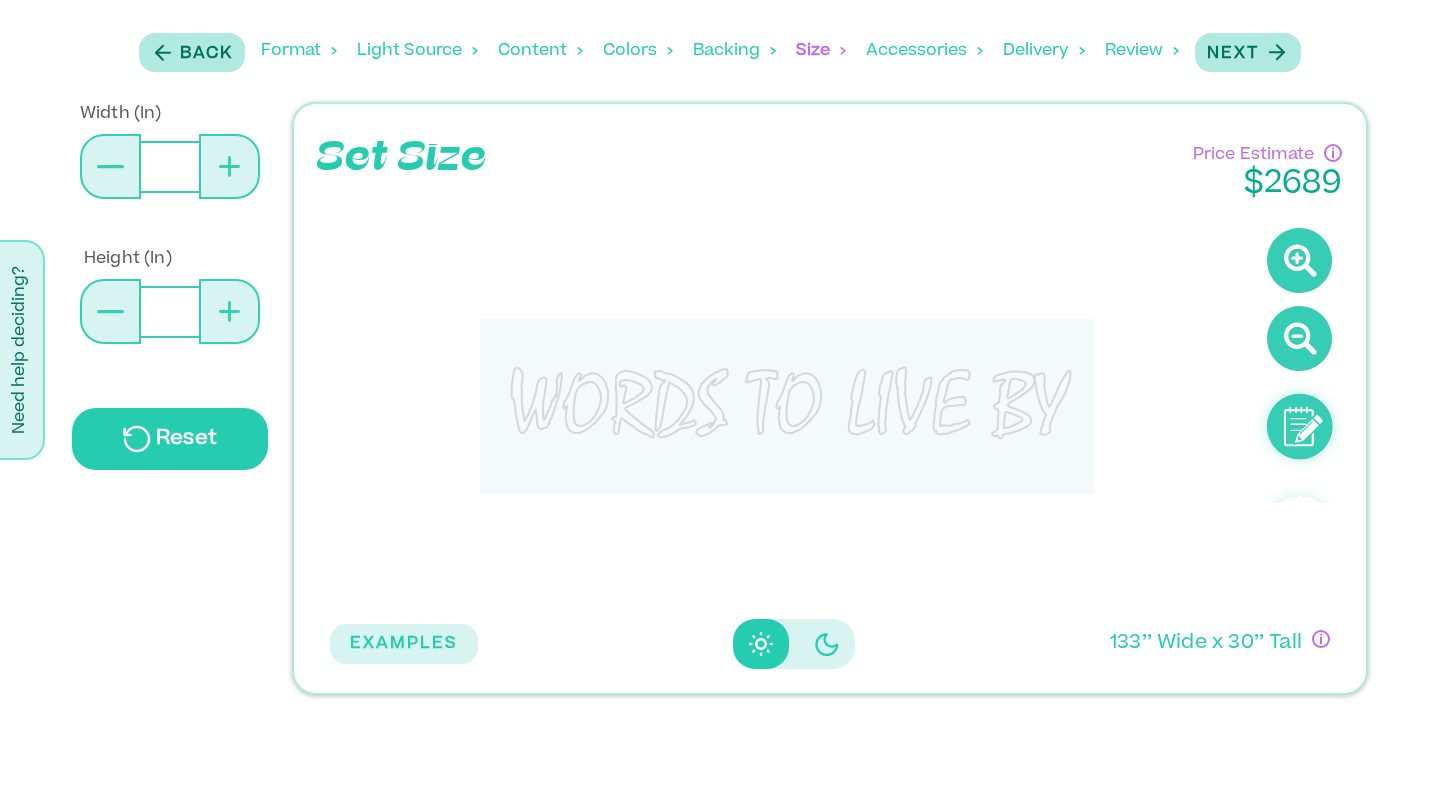 click at bounding box center [229, 166] 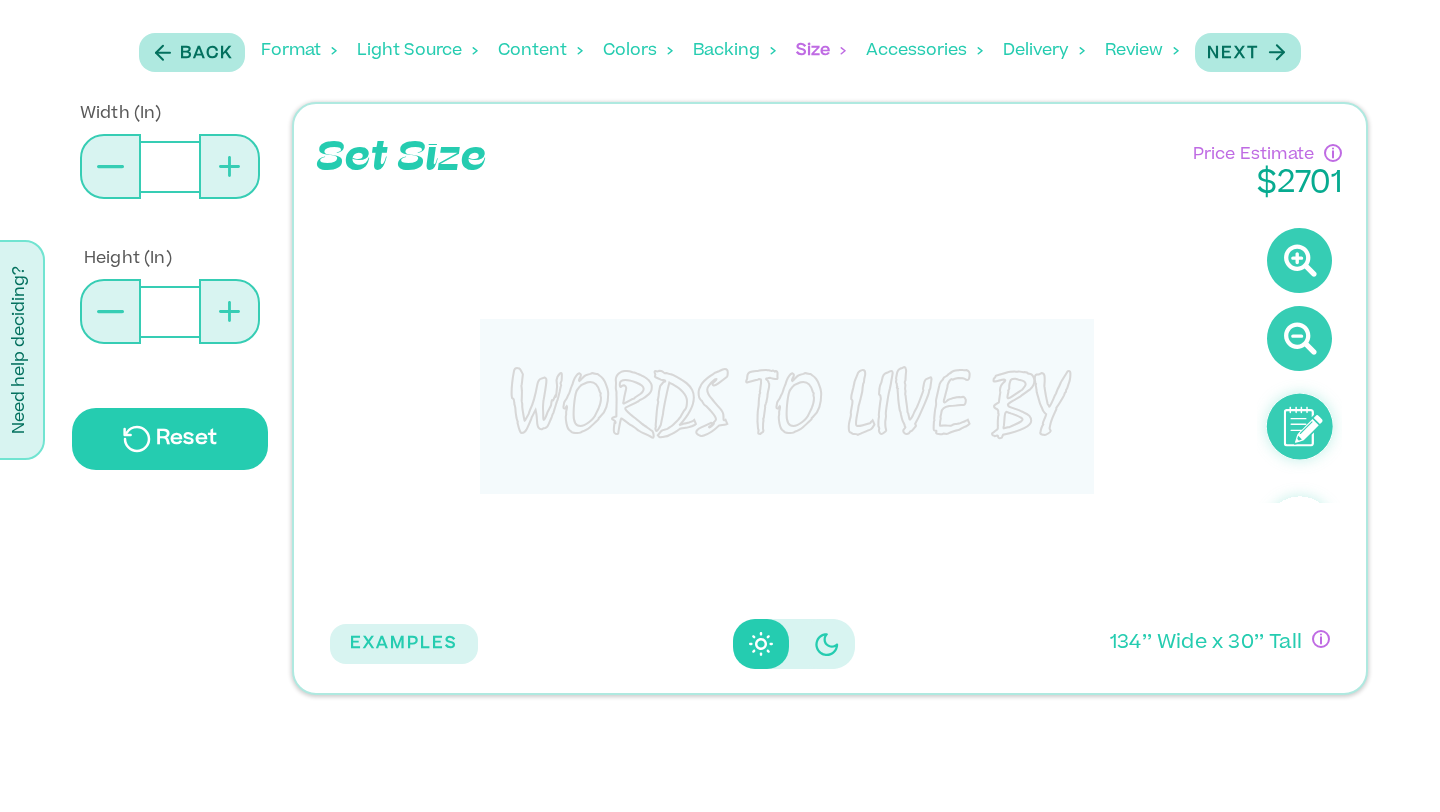 click at bounding box center [229, 166] 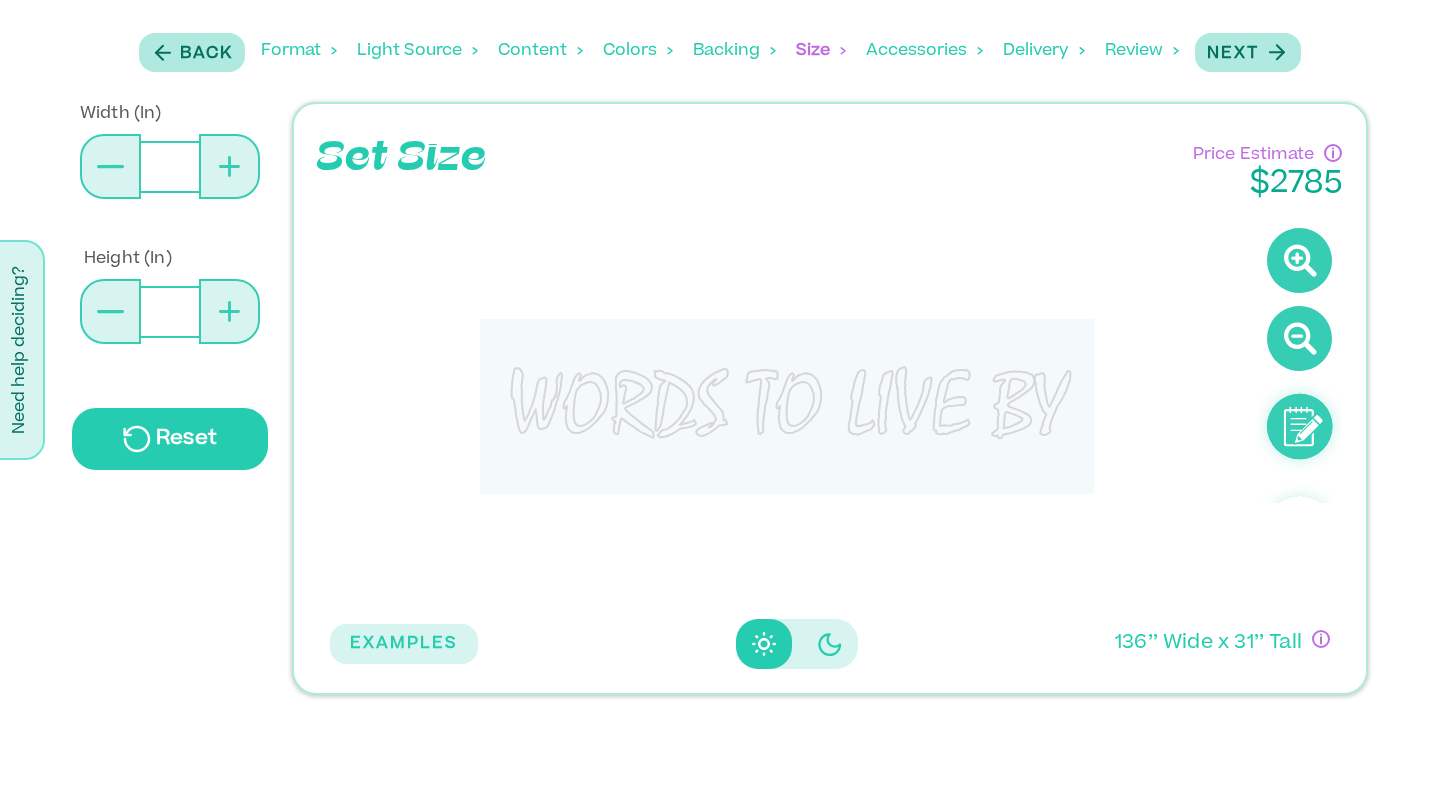 click at bounding box center (229, 166) 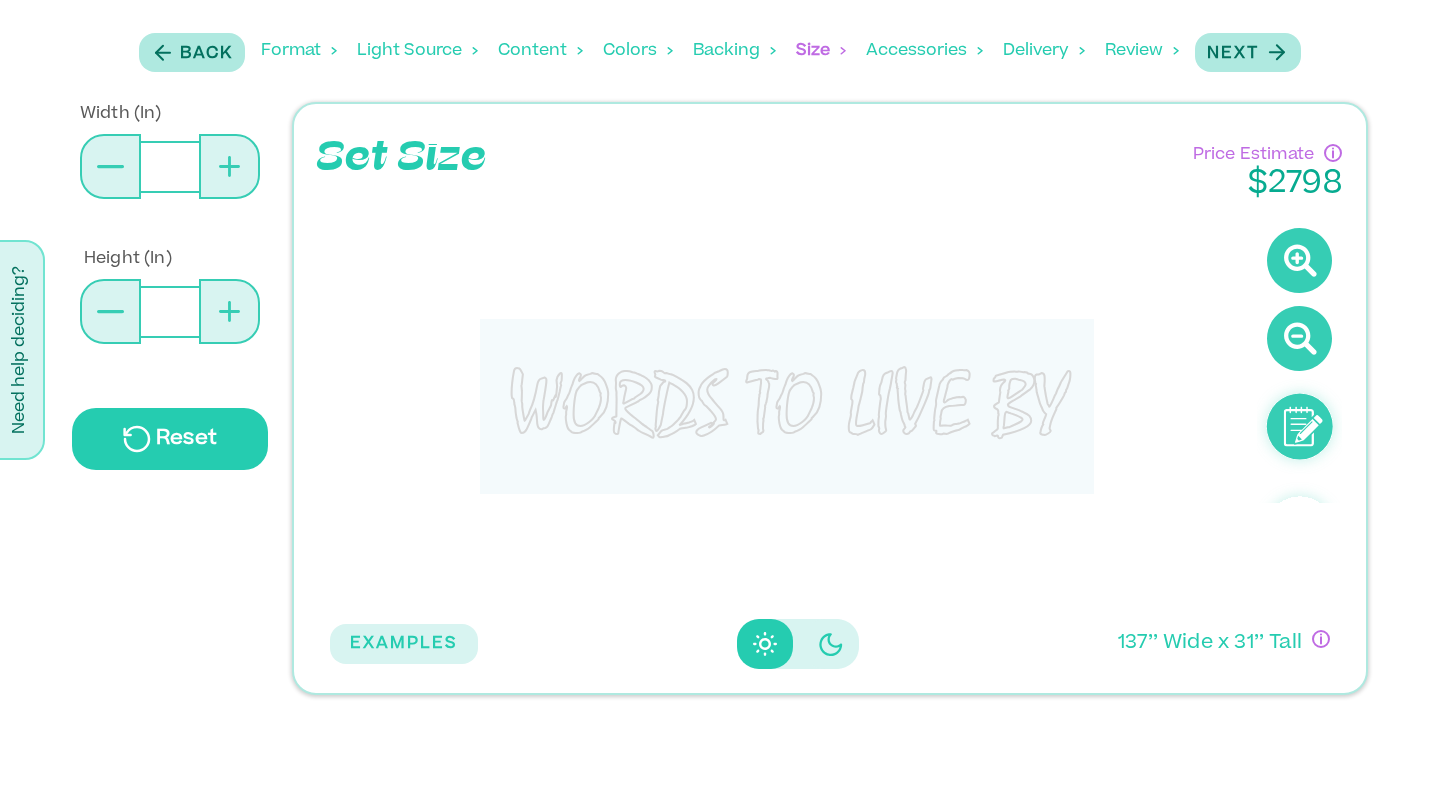 click at bounding box center (229, 166) 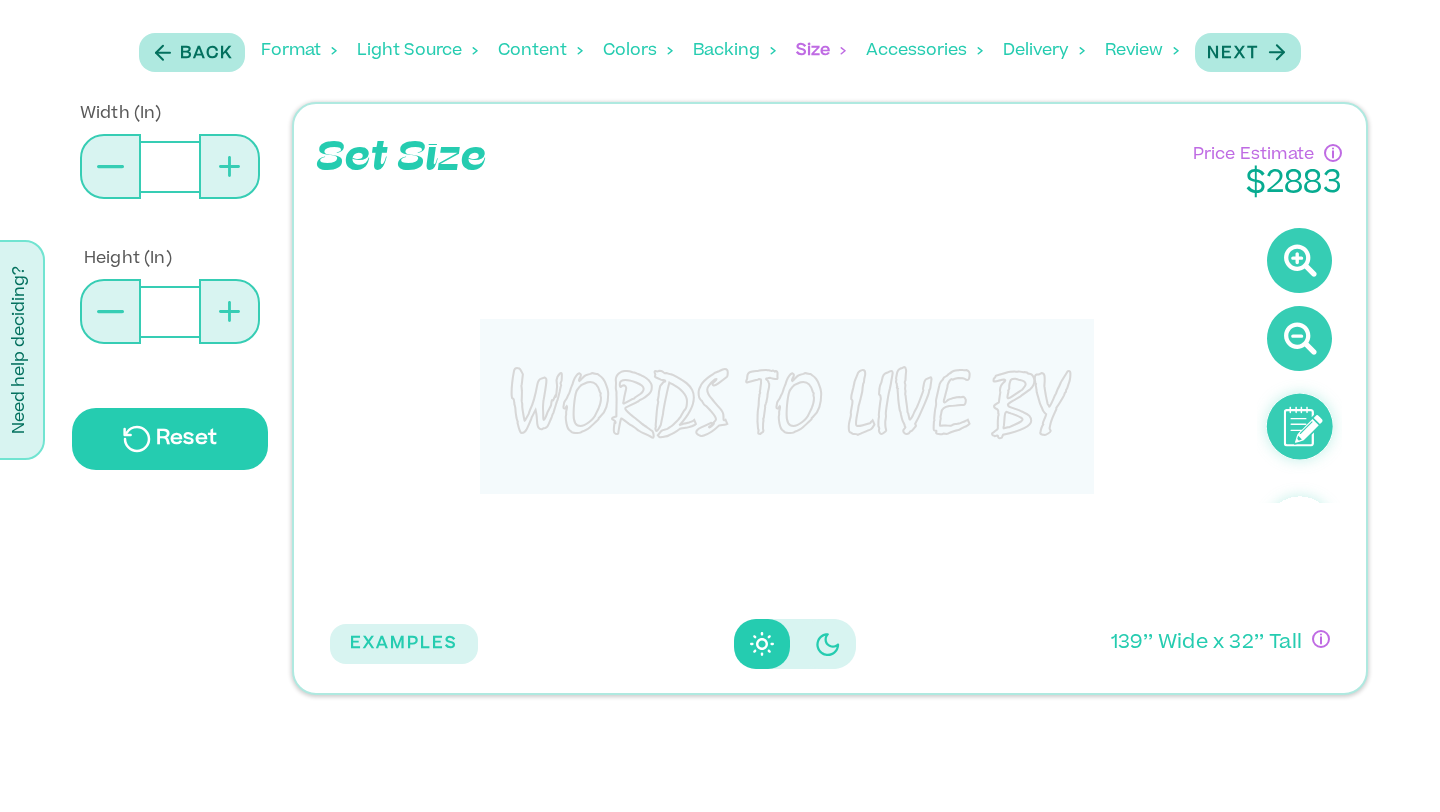 click at bounding box center [229, 166] 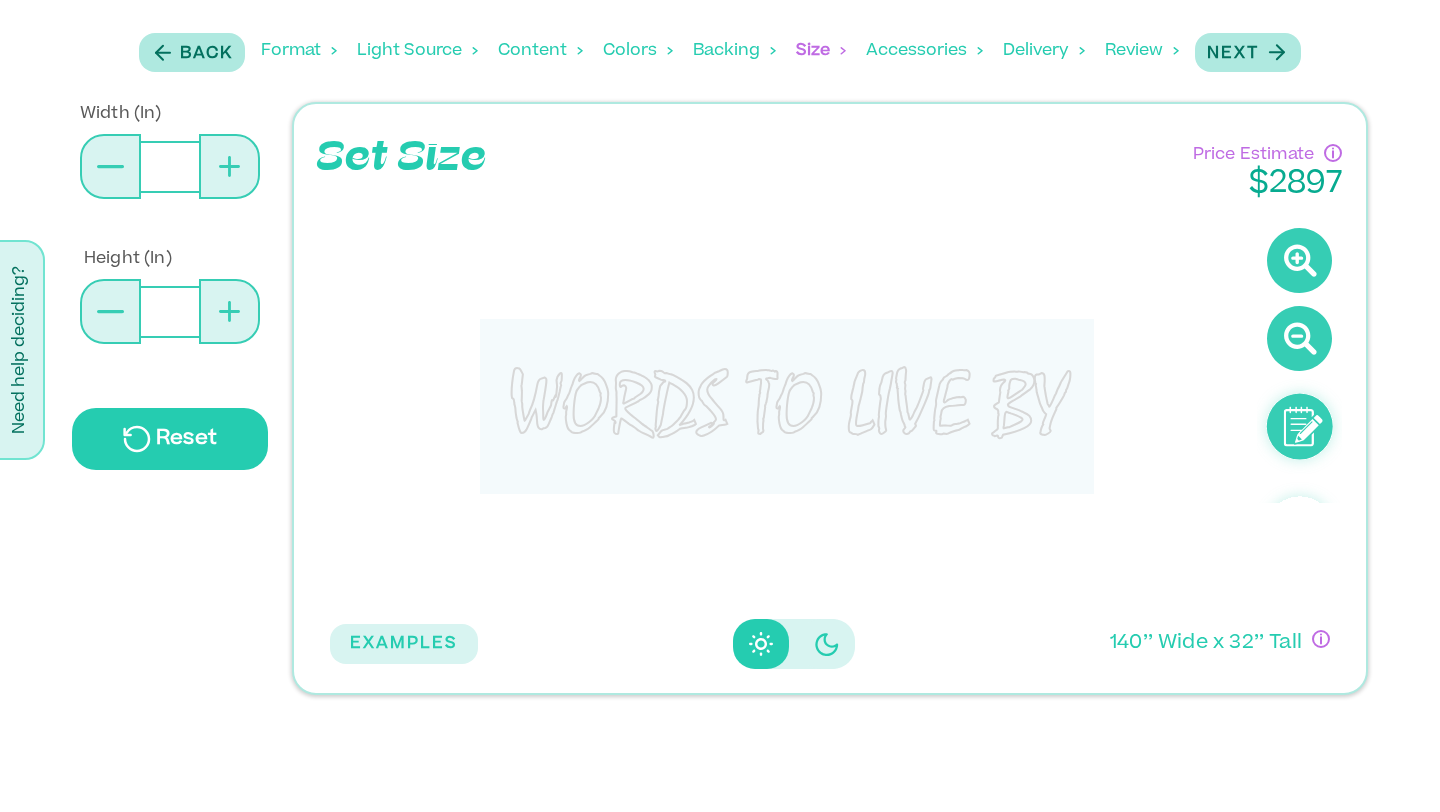 click at bounding box center [229, 166] 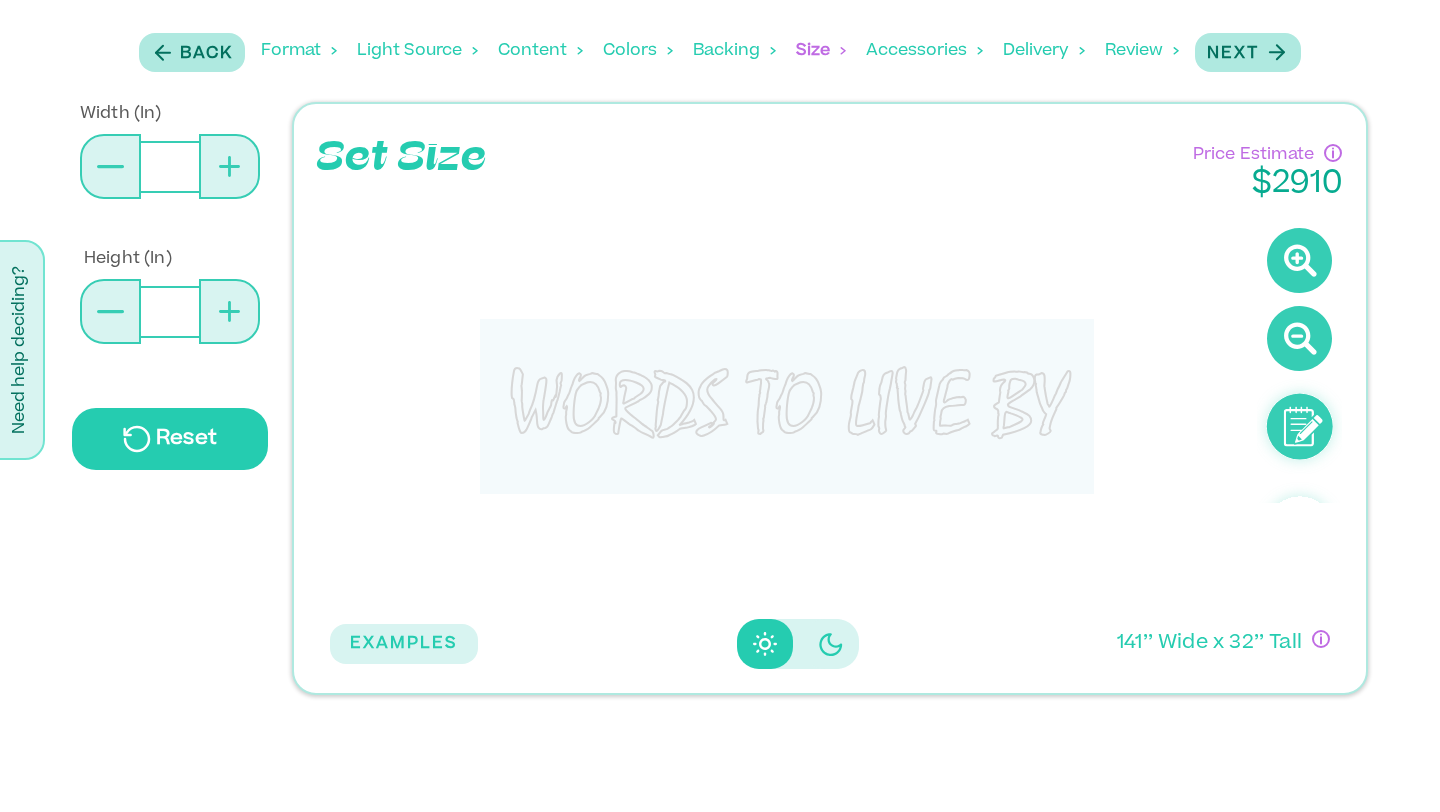 click at bounding box center [229, 166] 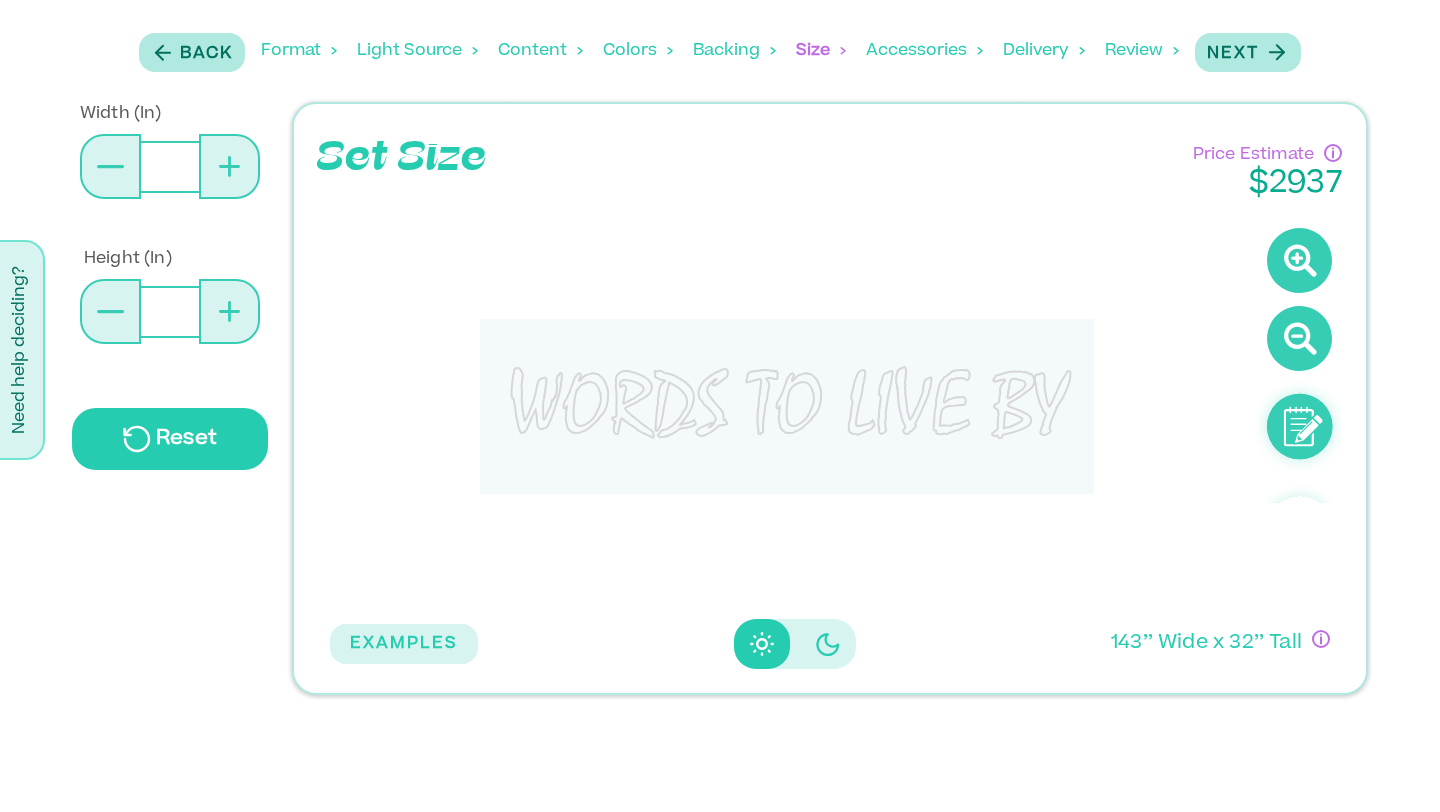 click at bounding box center [229, 166] 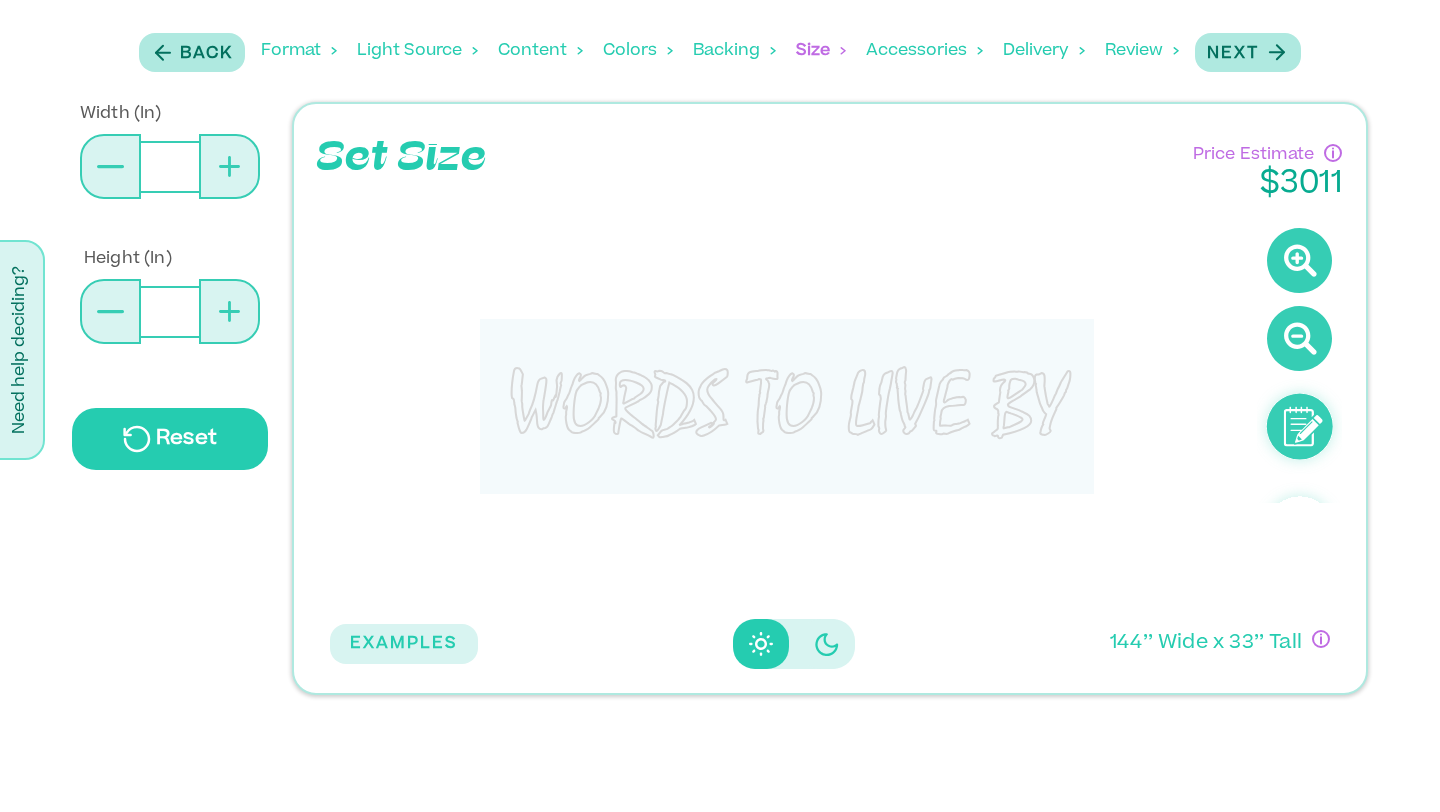 click at bounding box center (229, 166) 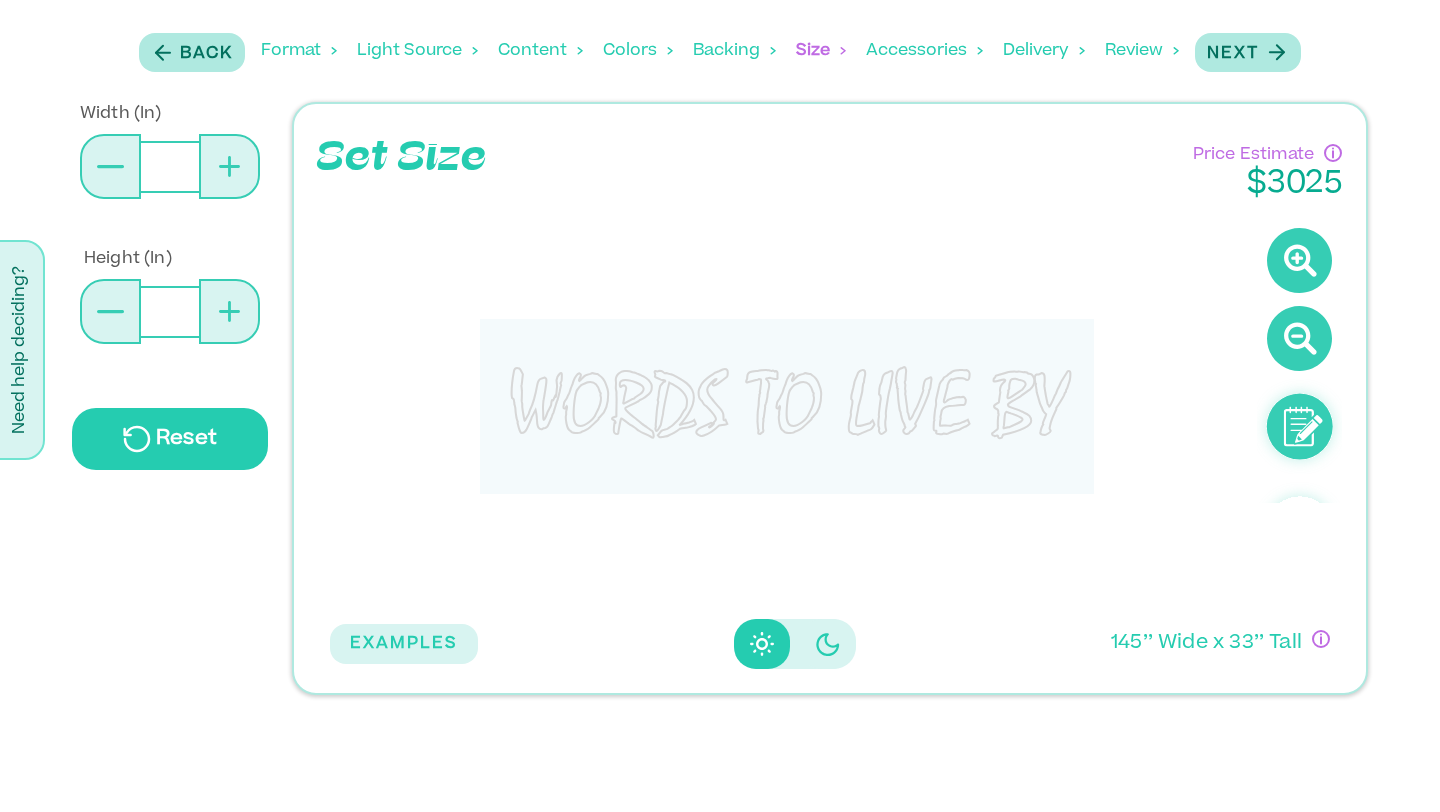click at bounding box center [110, 166] 